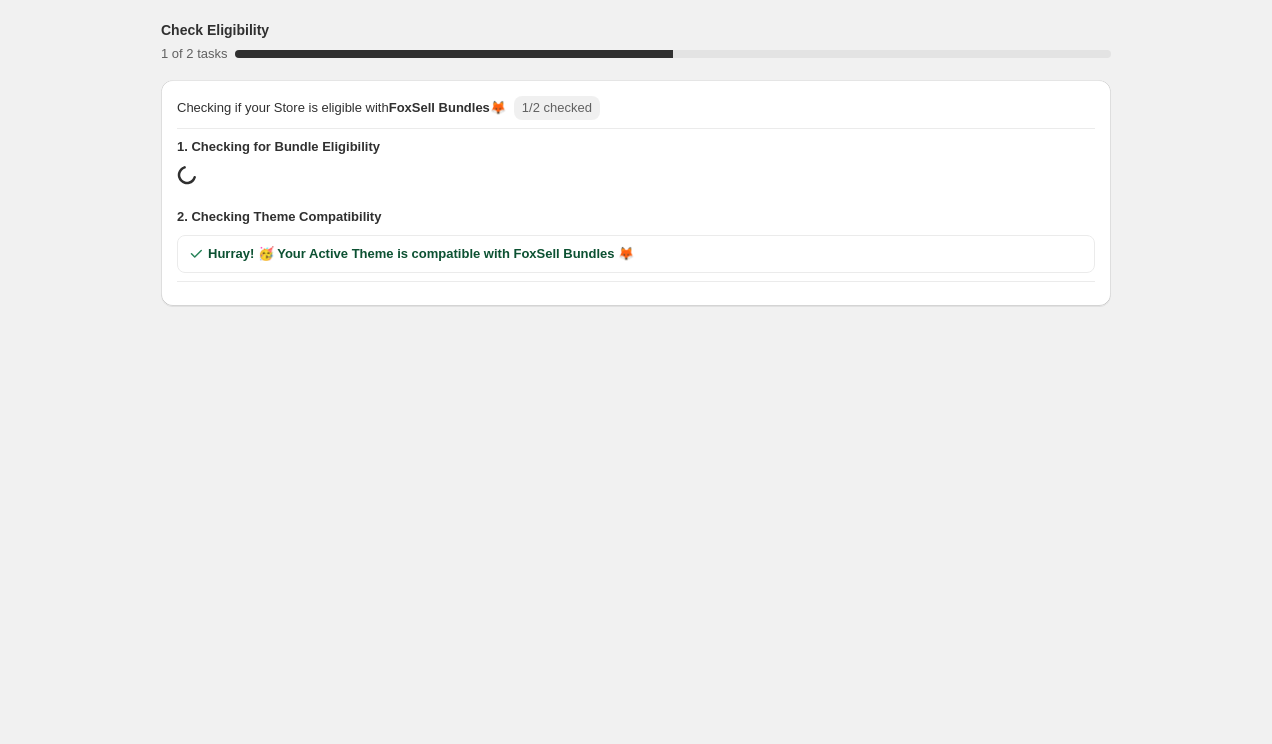 scroll, scrollTop: 0, scrollLeft: 0, axis: both 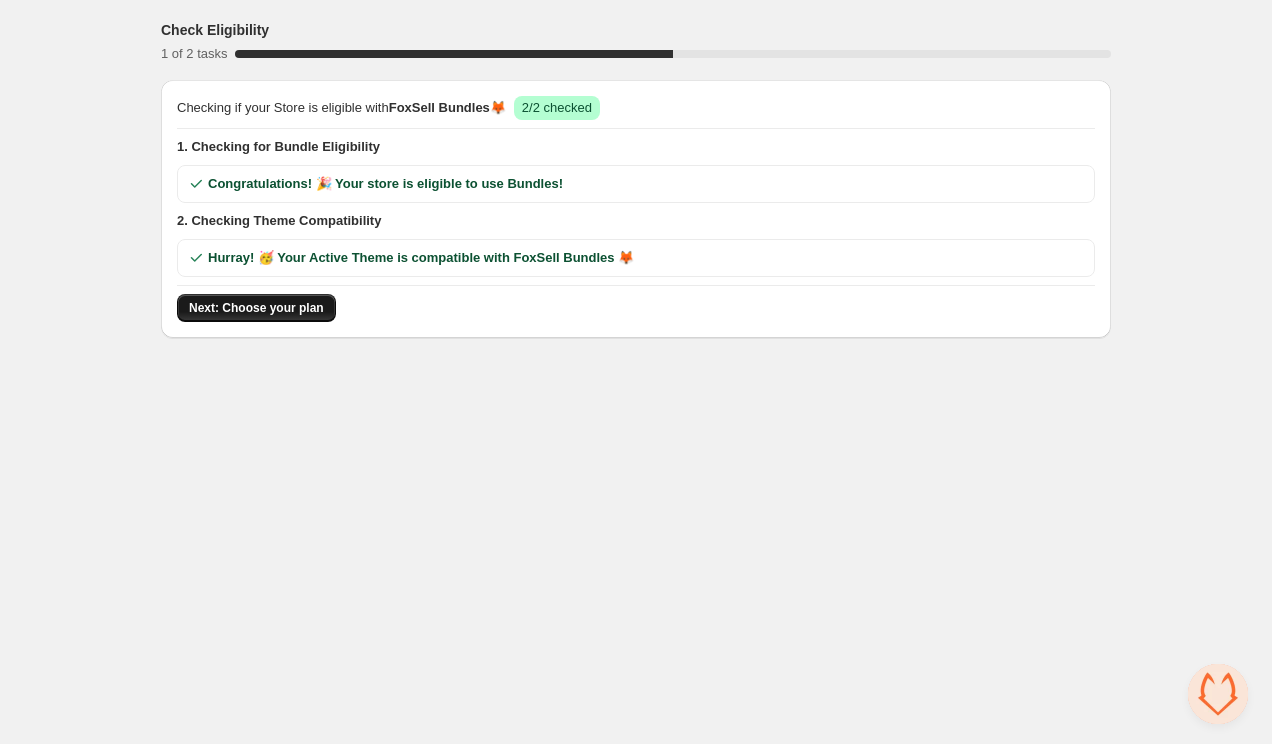 click on "Next: Choose your plan" at bounding box center [256, 308] 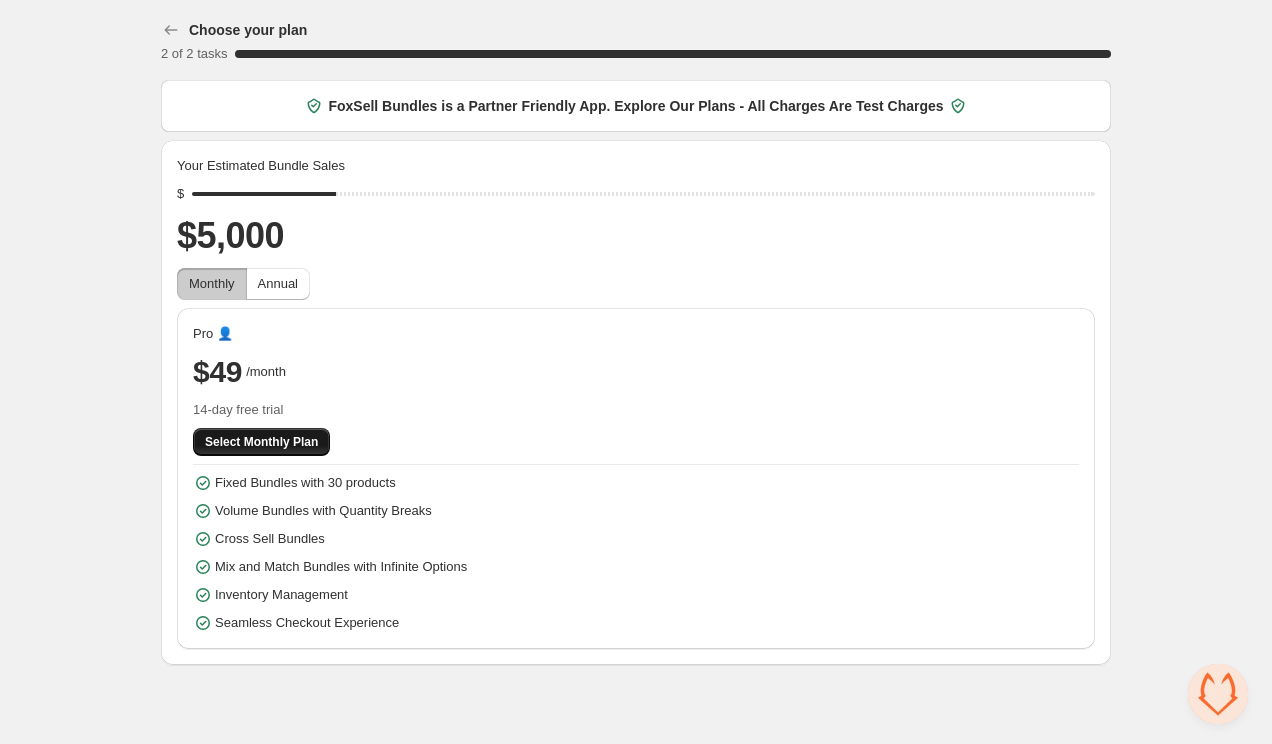 click on "Select Monthly Plan" at bounding box center [261, 442] 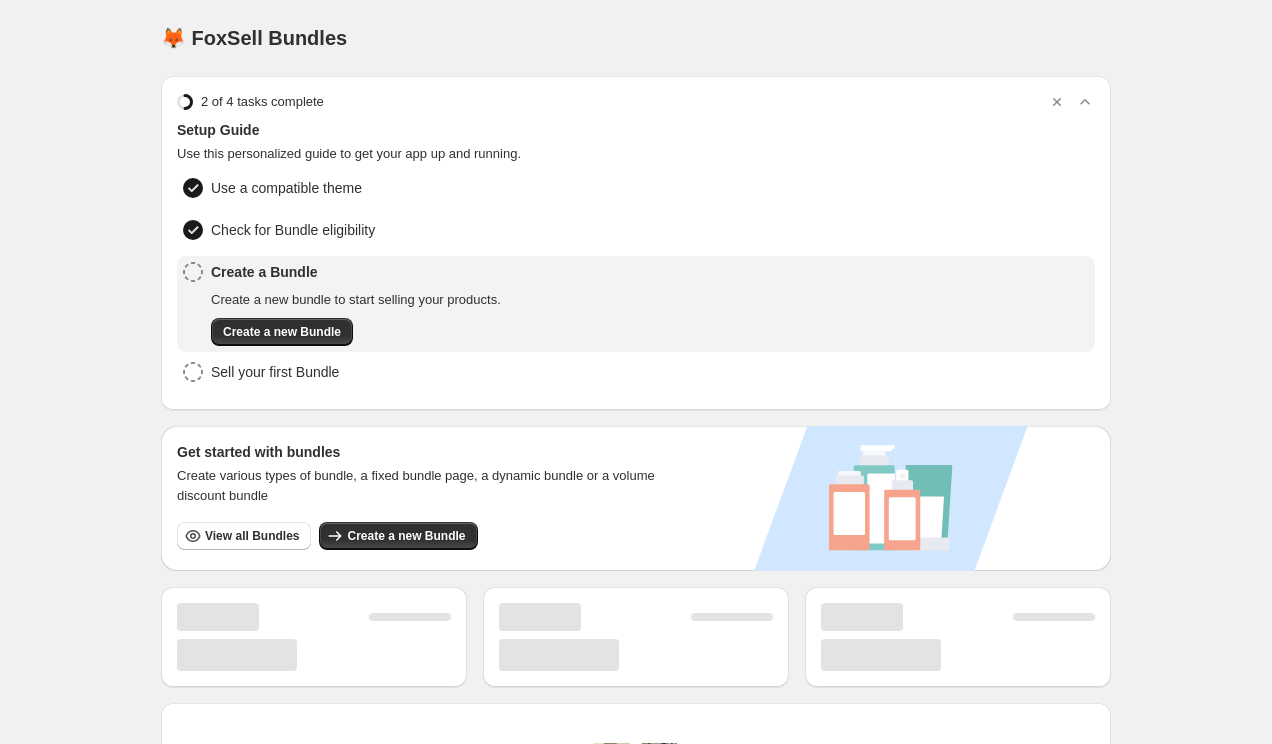scroll, scrollTop: 0, scrollLeft: 0, axis: both 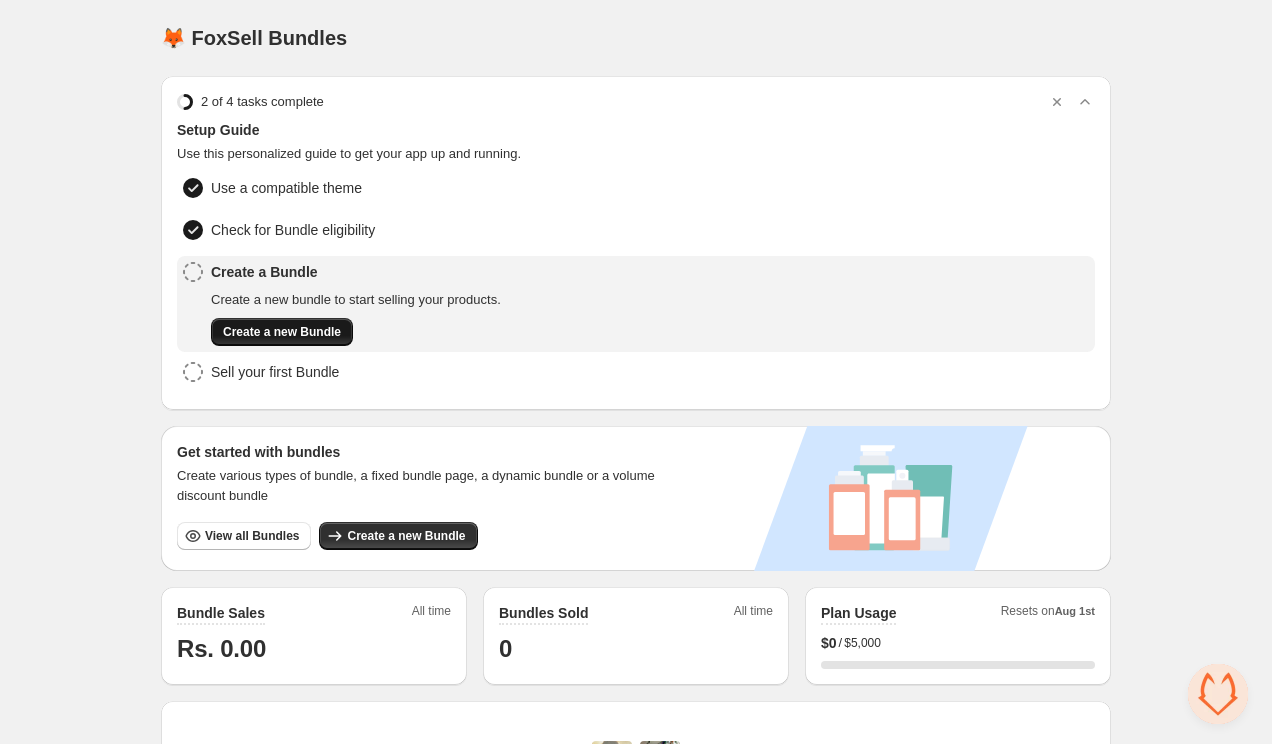 click on "Create a new Bundle" at bounding box center (282, 332) 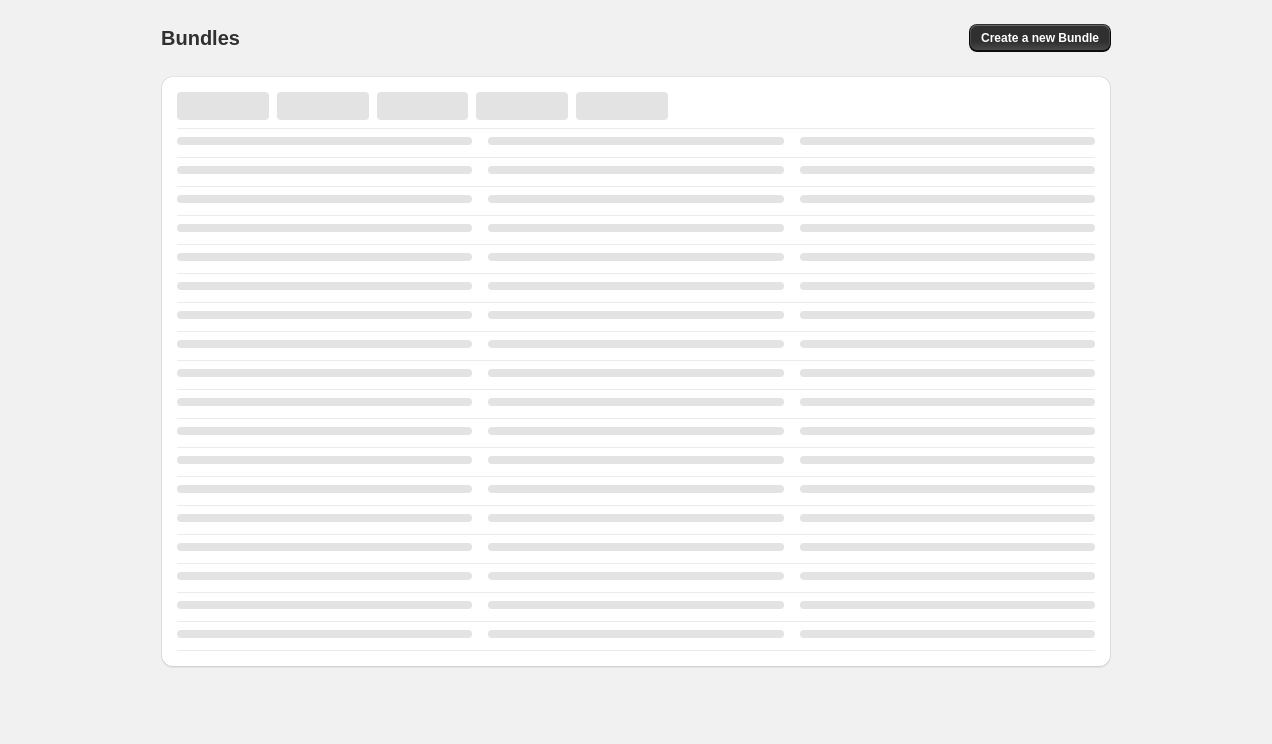 scroll, scrollTop: 0, scrollLeft: 0, axis: both 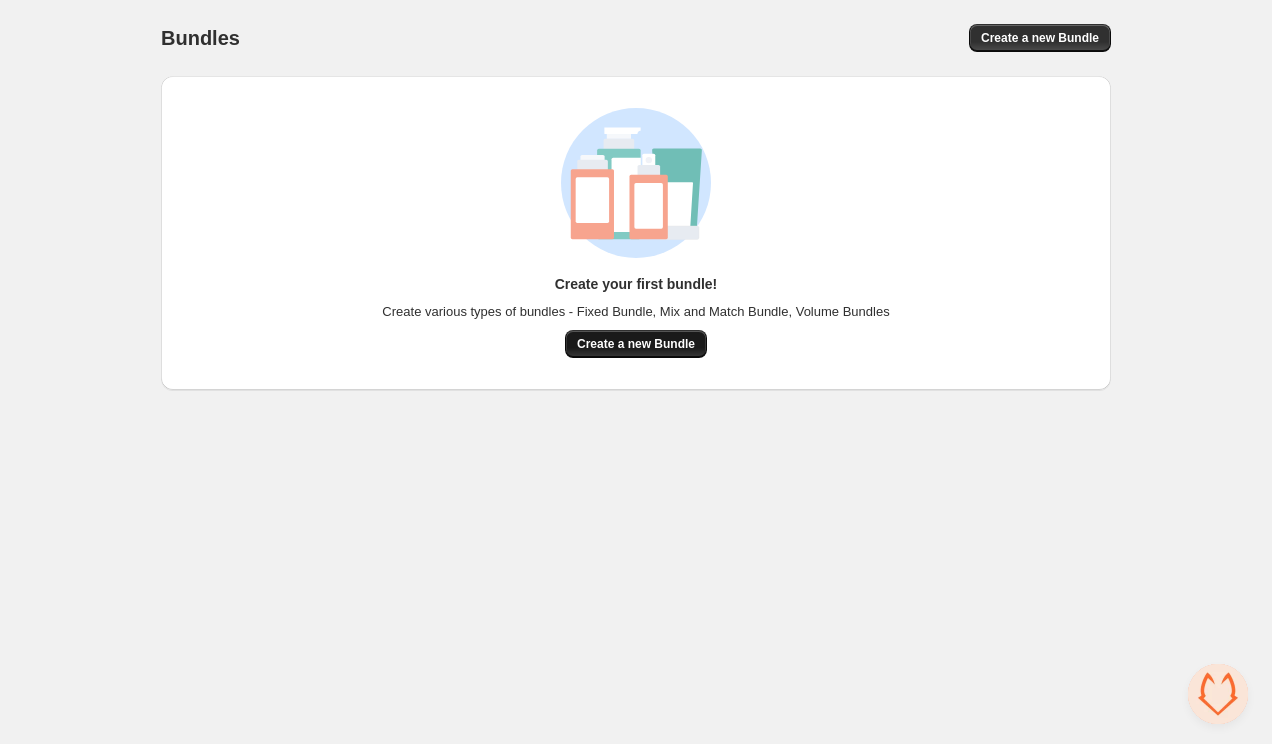 click on "Create a new Bundle" at bounding box center (636, 344) 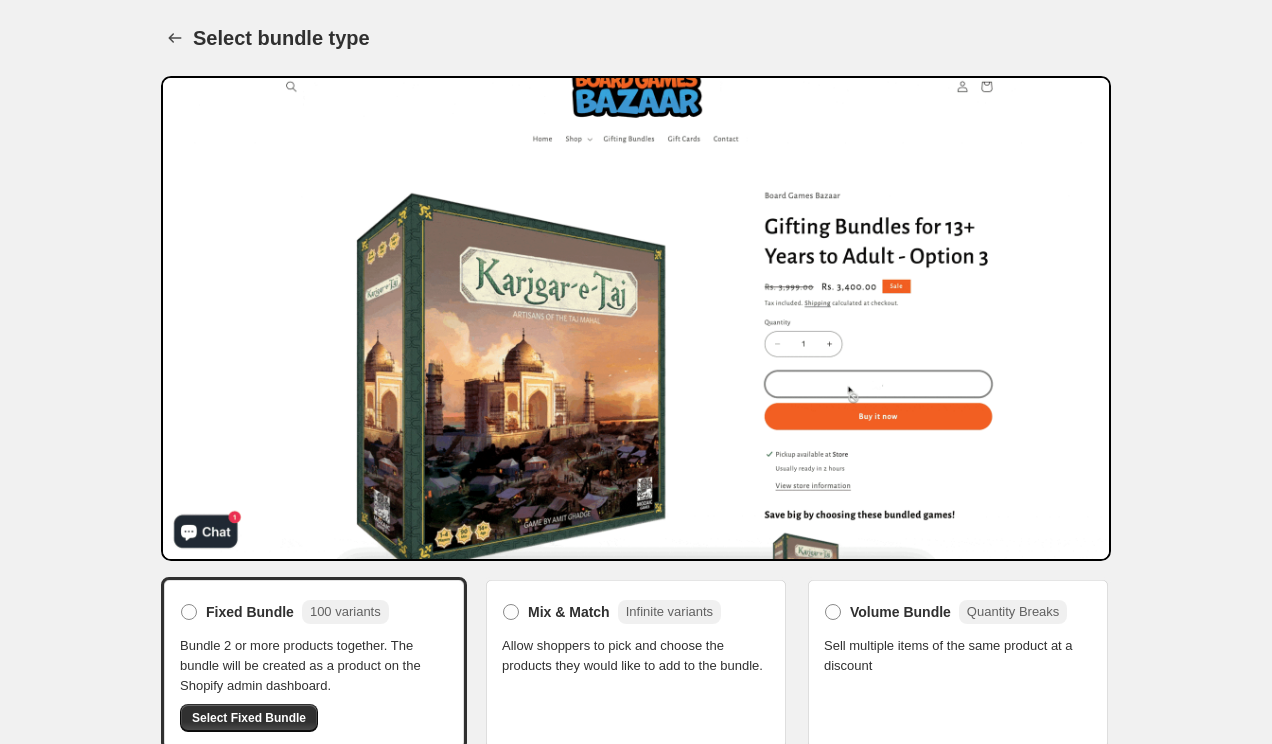 scroll, scrollTop: 19, scrollLeft: 0, axis: vertical 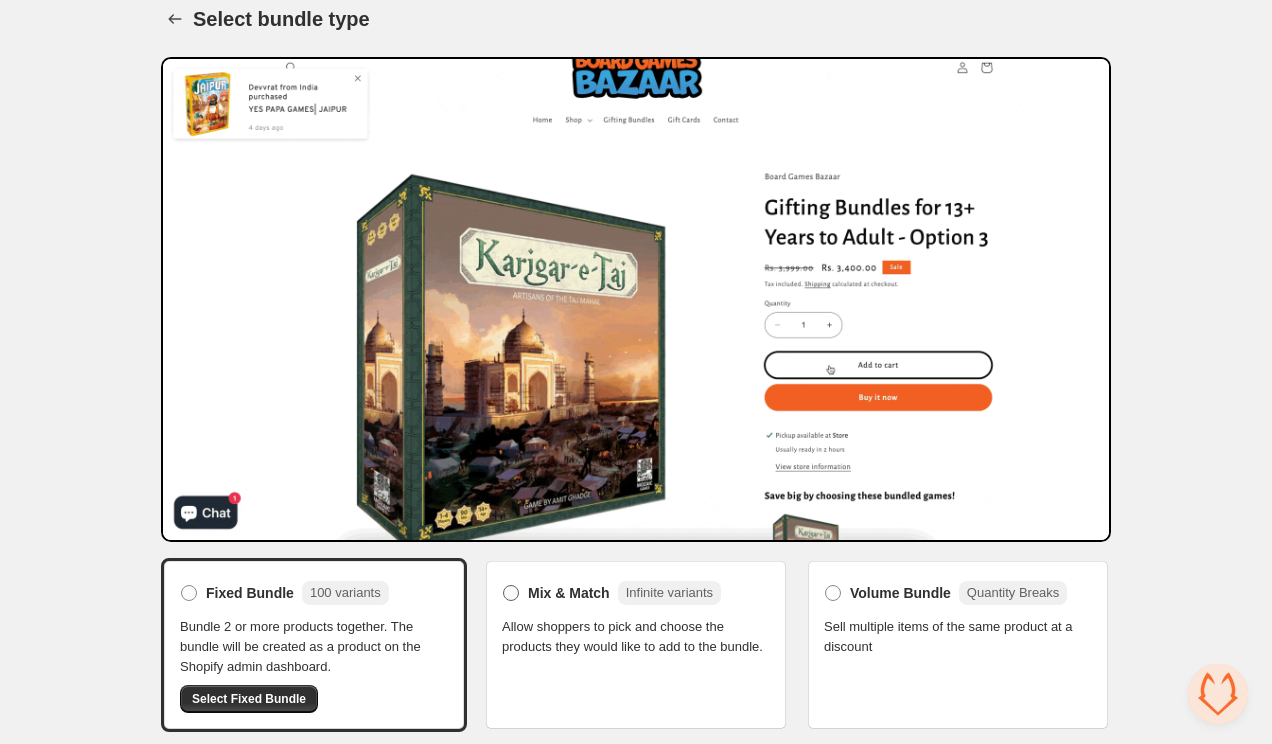 click on "Mix & Match" at bounding box center [569, 593] 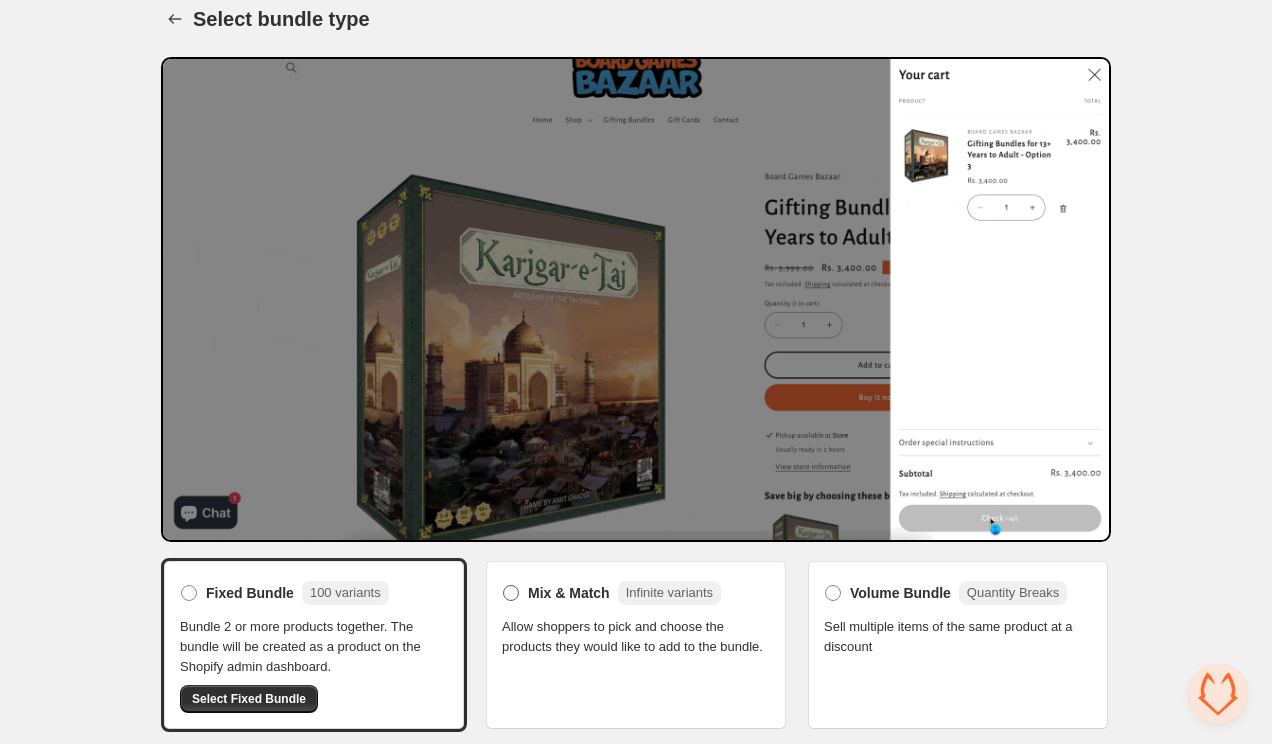 scroll, scrollTop: 4, scrollLeft: 0, axis: vertical 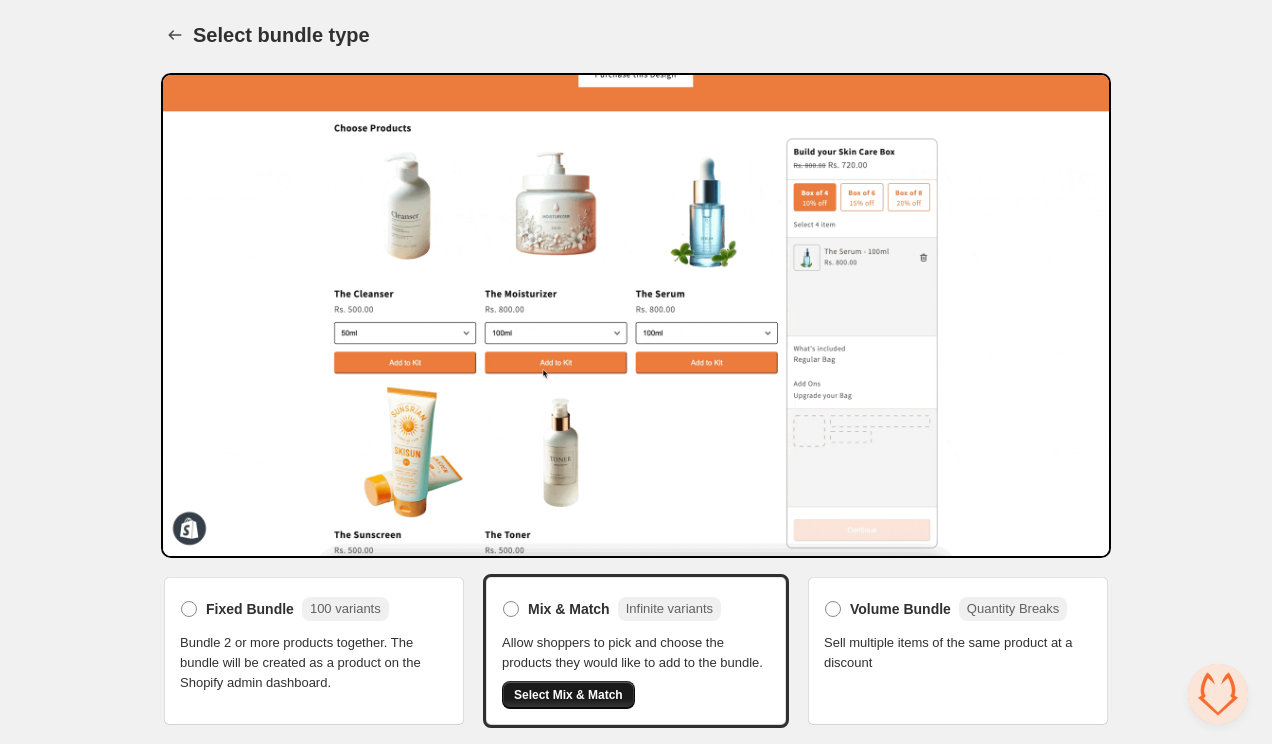 click on "Select Mix & Match" at bounding box center (568, 695) 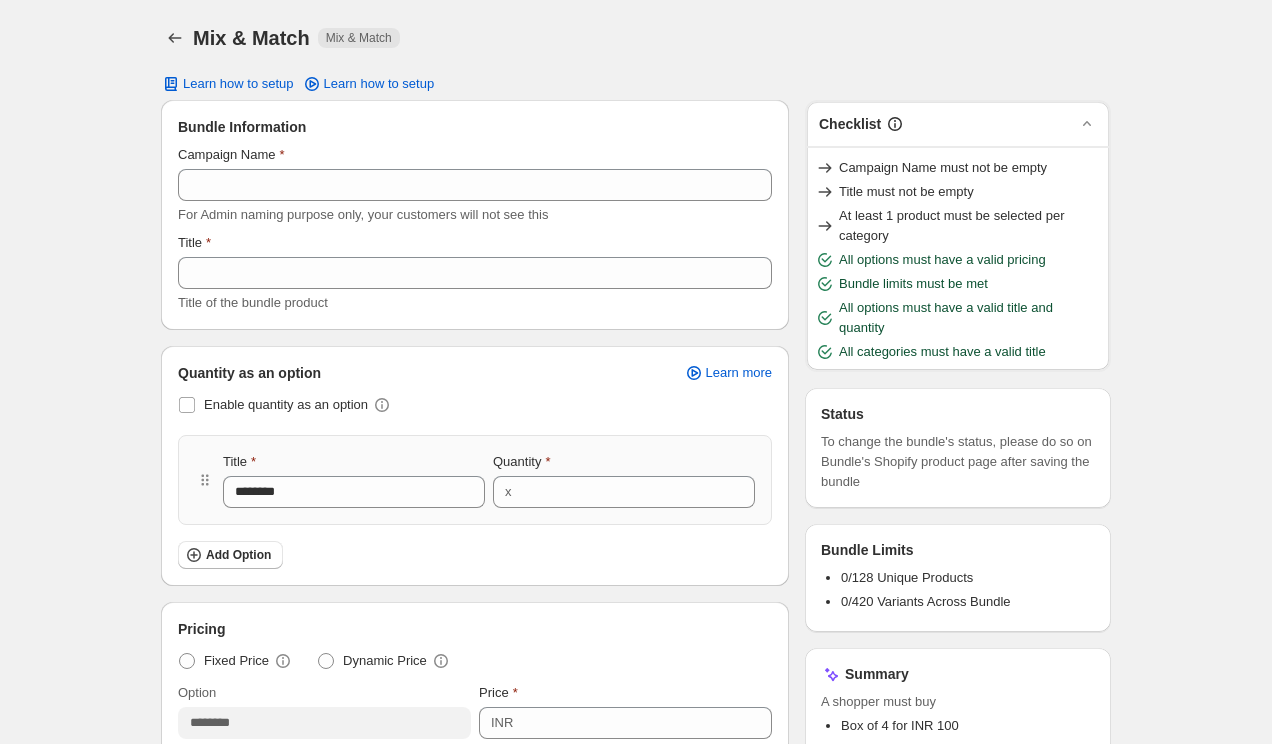 scroll, scrollTop: 0, scrollLeft: 0, axis: both 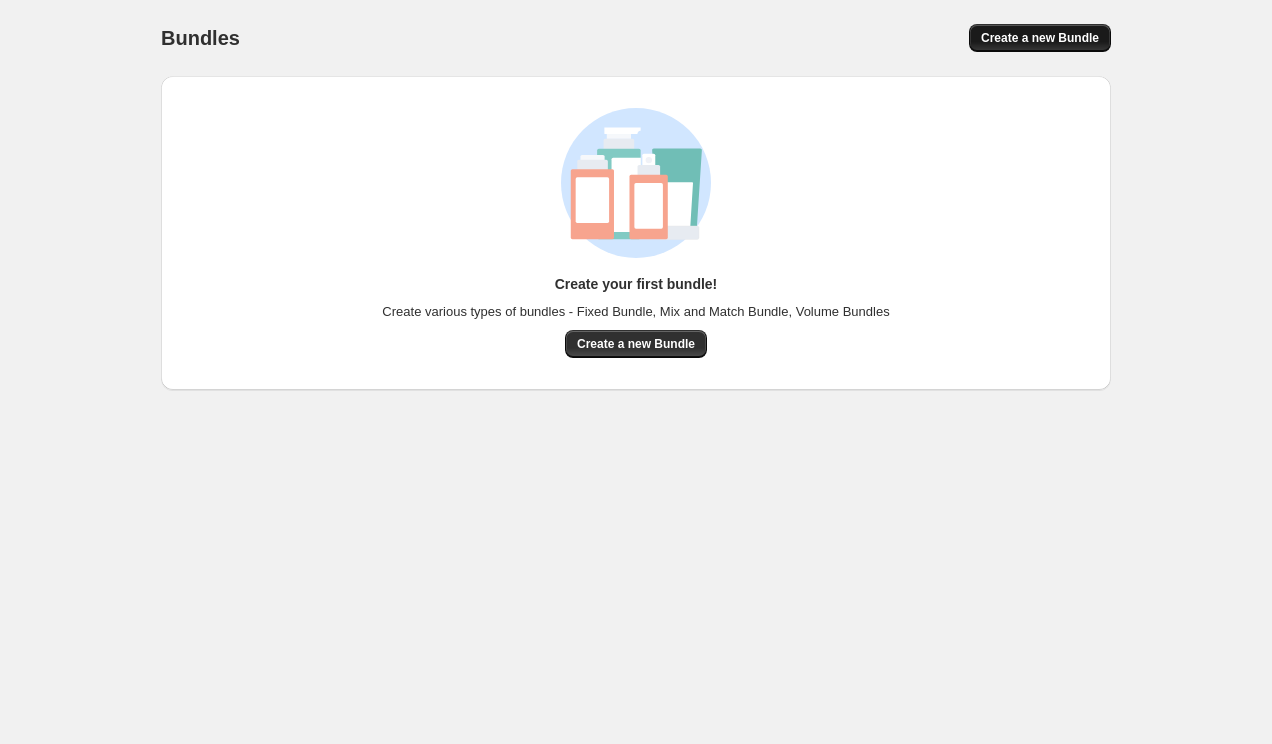 click on "Create a new Bundle" at bounding box center (1040, 38) 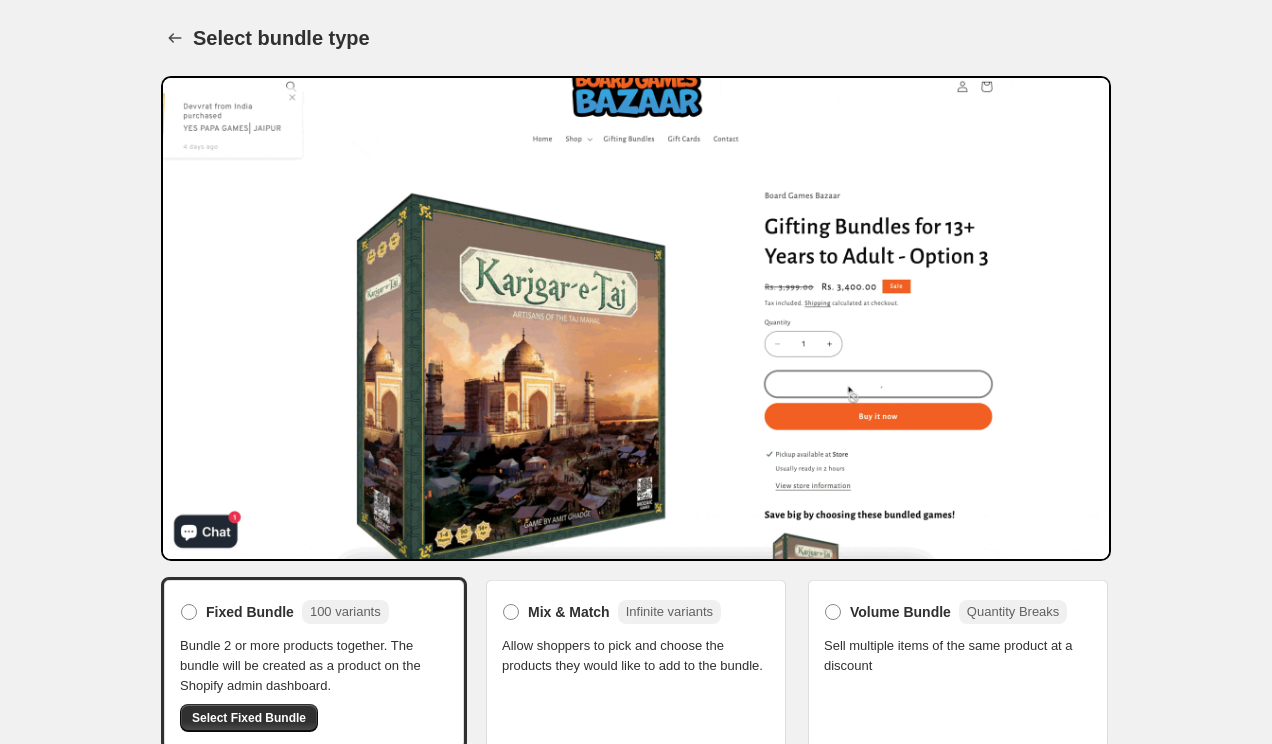 scroll, scrollTop: 19, scrollLeft: 0, axis: vertical 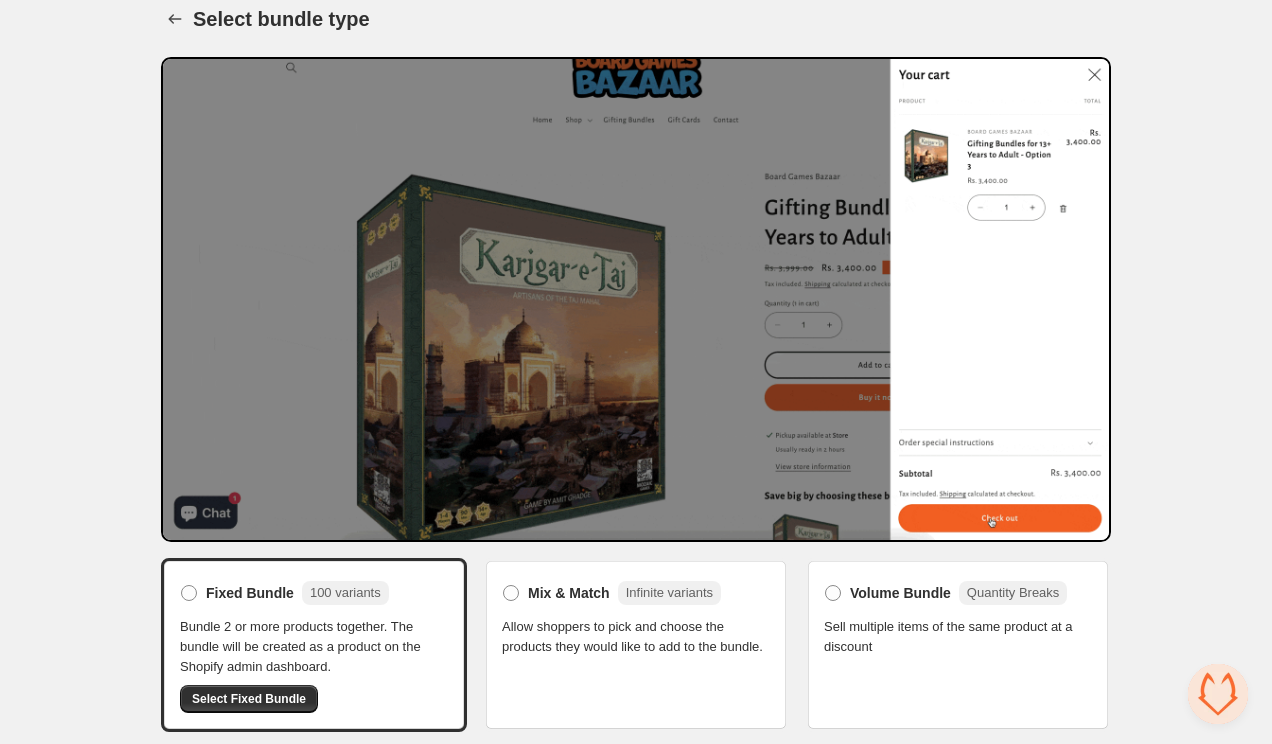 click on "Fixed Bundle 100 variants Bundle 2 or more products together. The bundle will be created as a product on the Shopify admin dashboard. Select Fixed Bundle" at bounding box center (314, 645) 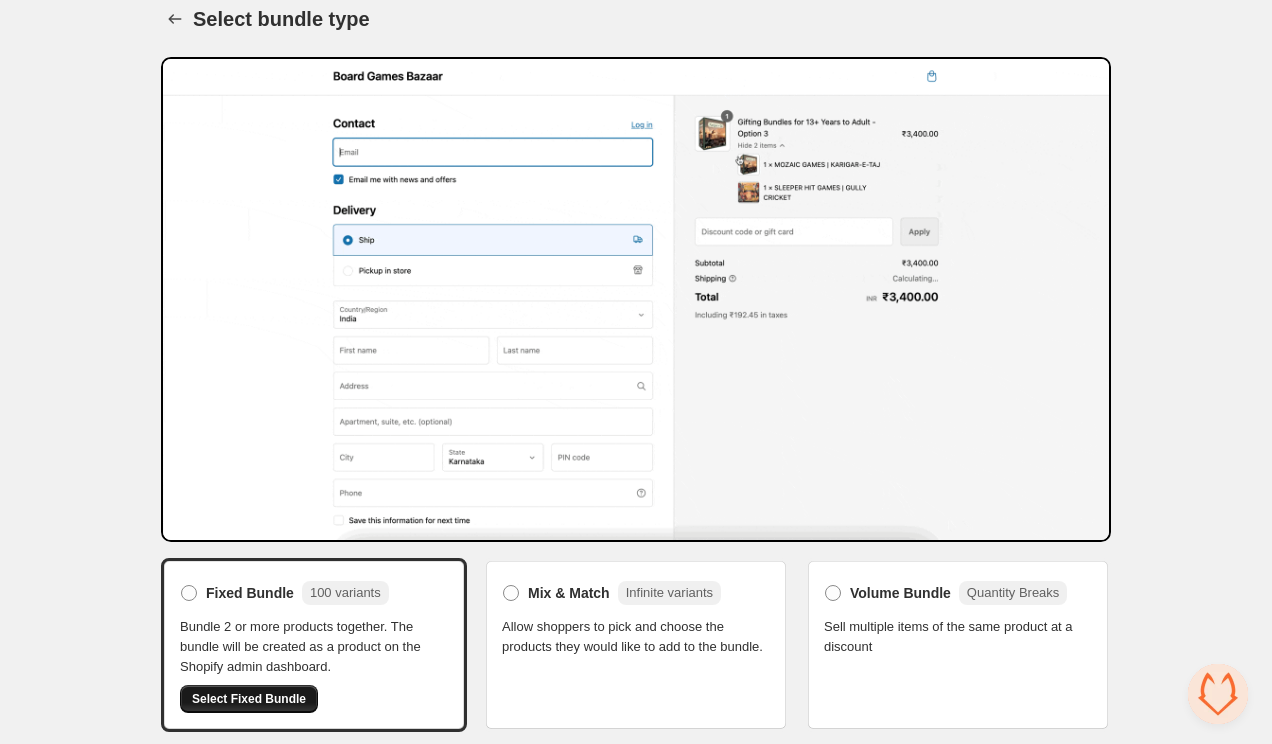 click on "Select Fixed Bundle" at bounding box center (249, 699) 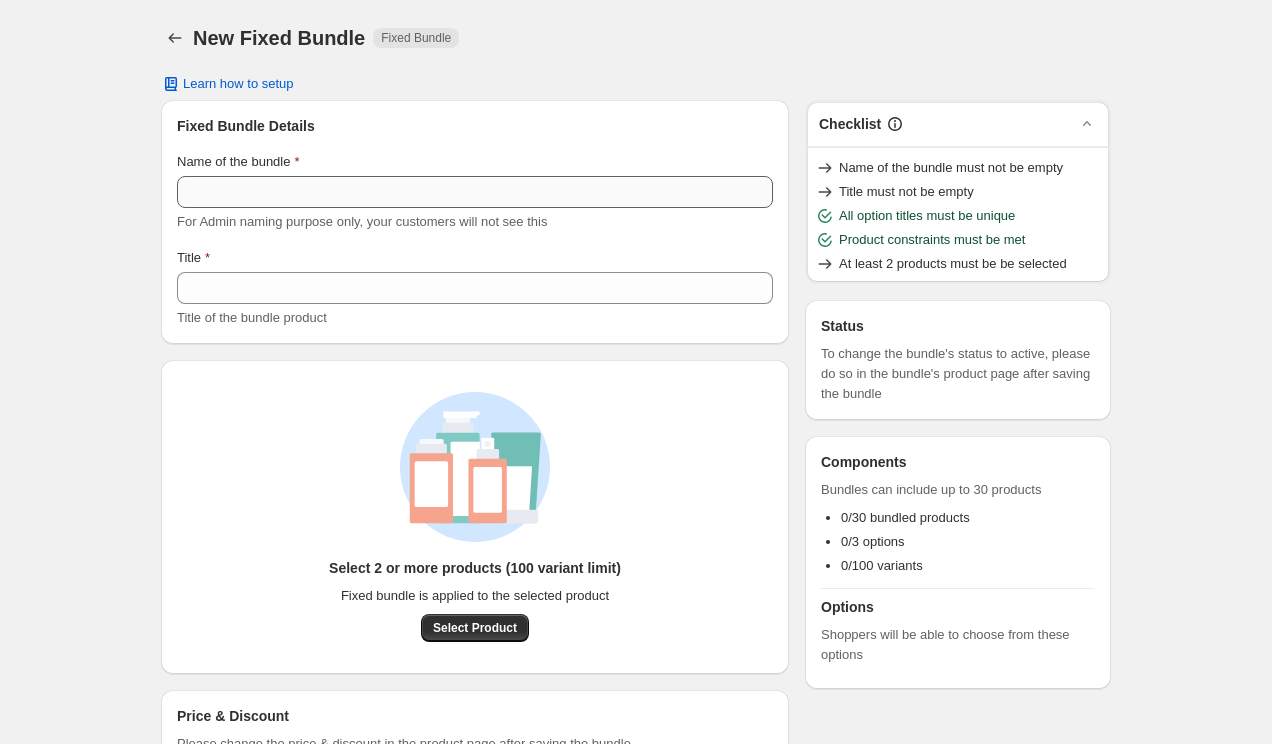 scroll, scrollTop: 0, scrollLeft: 0, axis: both 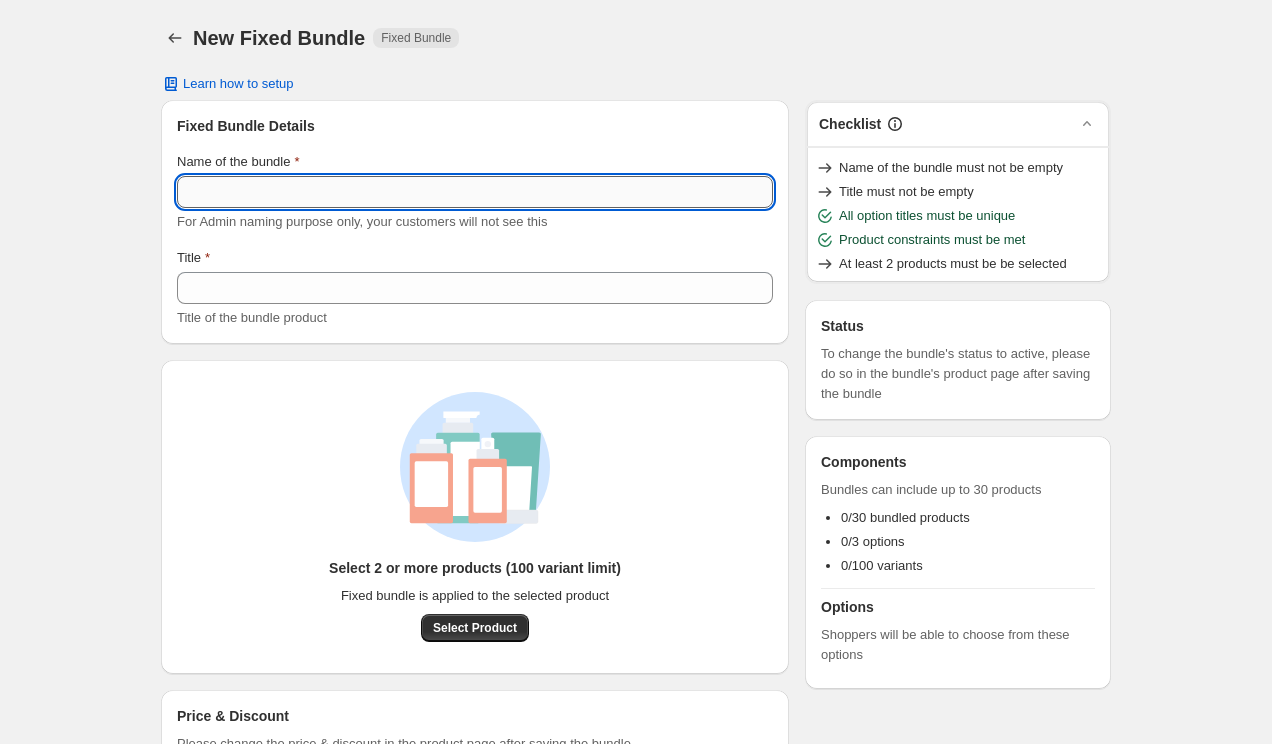 click on "Name of the bundle" at bounding box center (475, 192) 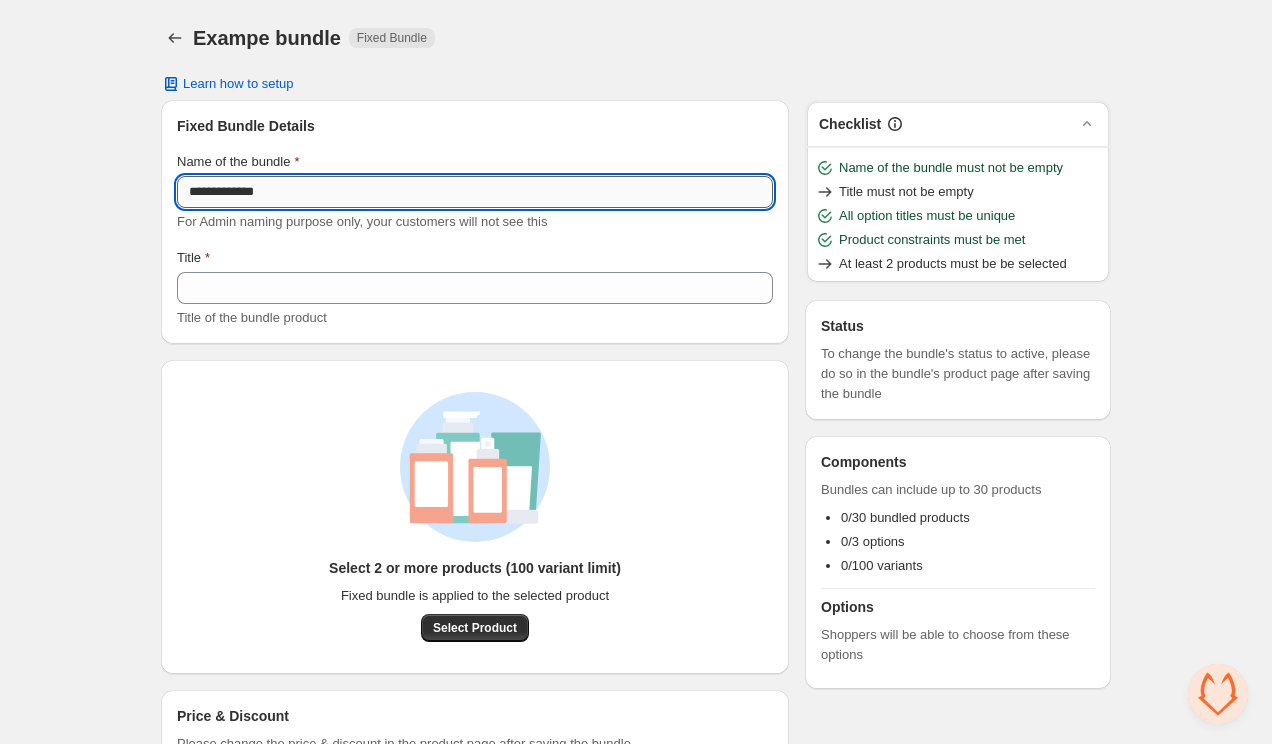 type on "**********" 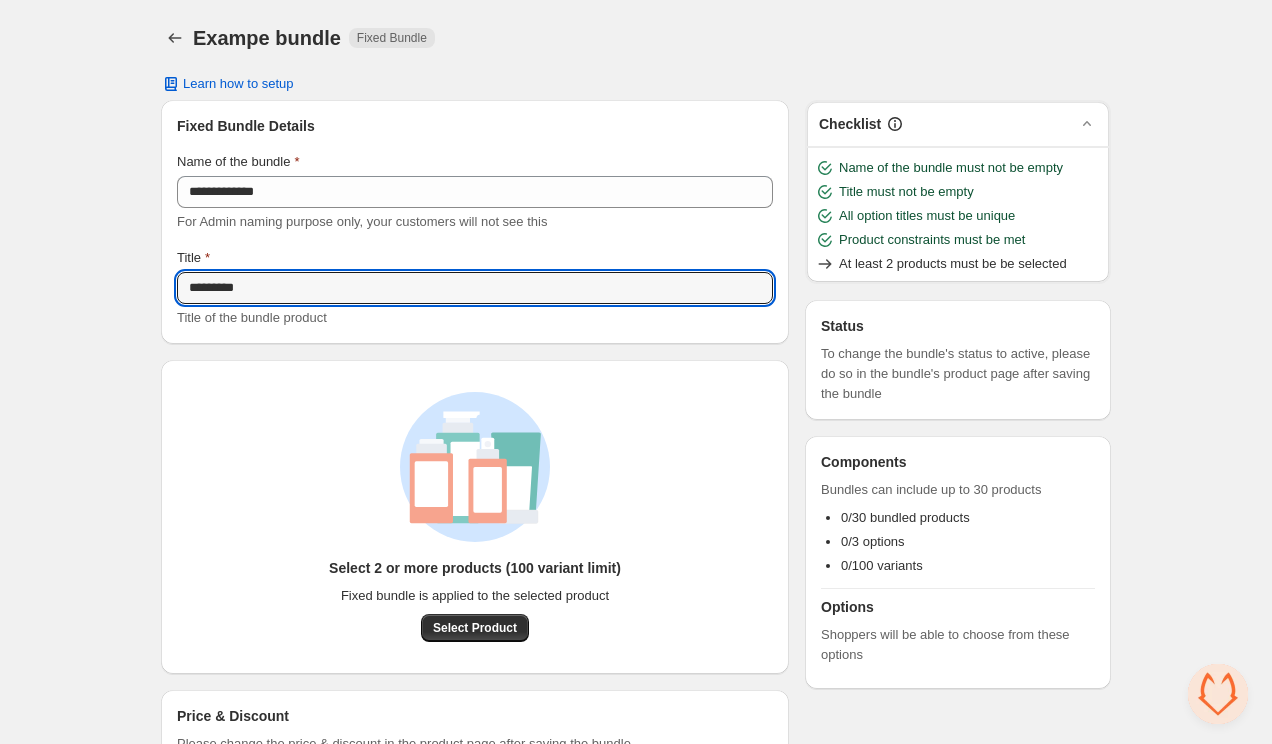 type on "*********" 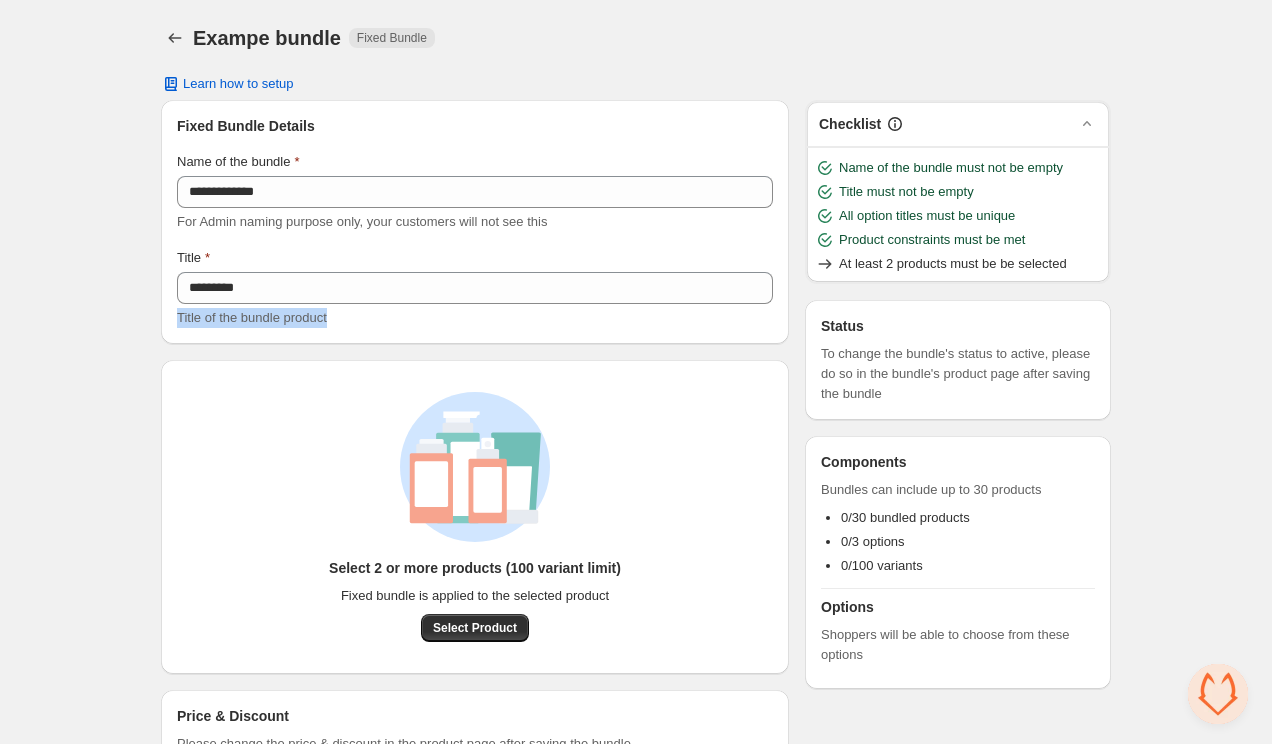 drag, startPoint x: 375, startPoint y: 317, endPoint x: 176, endPoint y: 314, distance: 199.02261 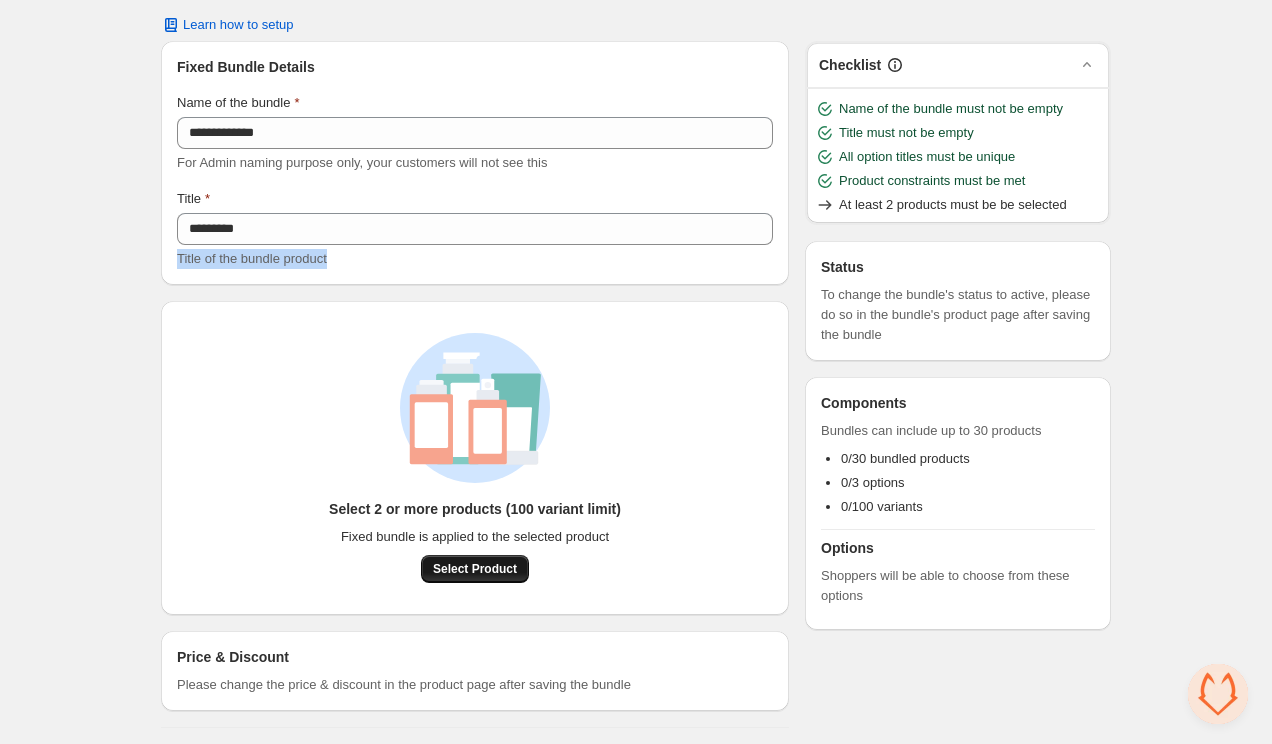 click on "Select Product" at bounding box center [475, 569] 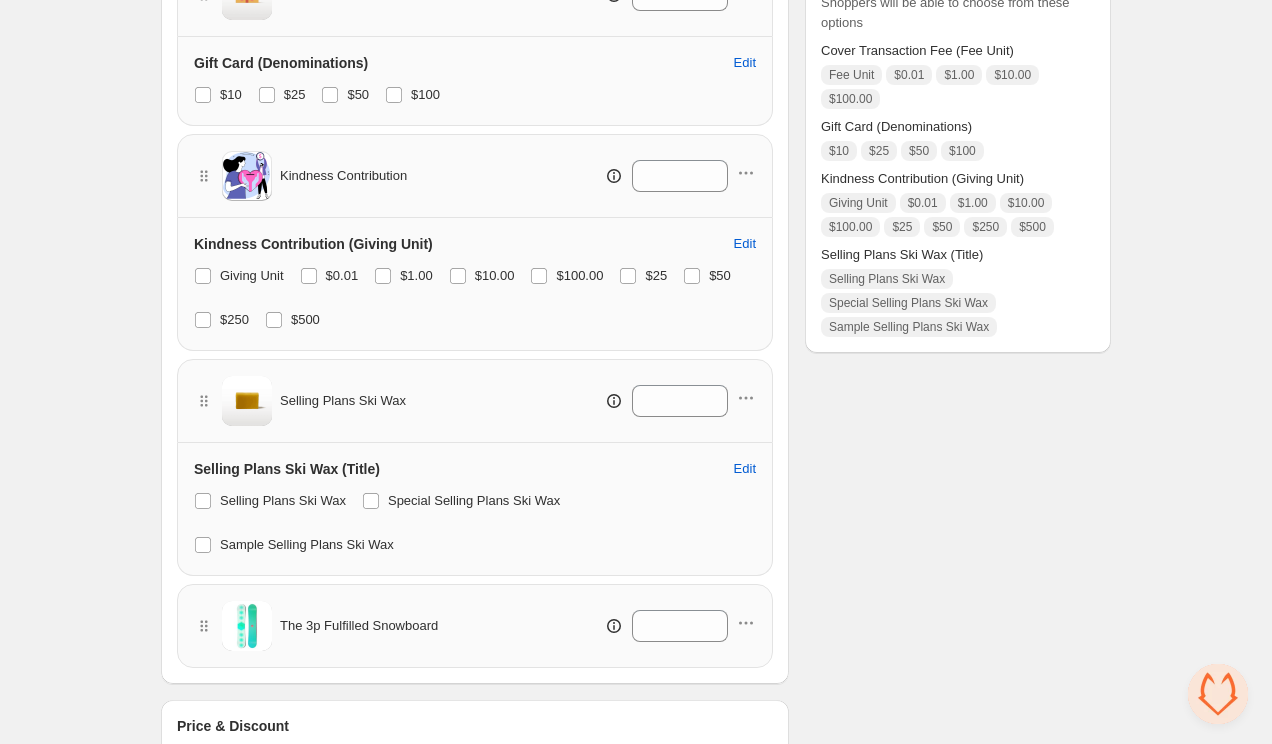 scroll, scrollTop: 701, scrollLeft: 0, axis: vertical 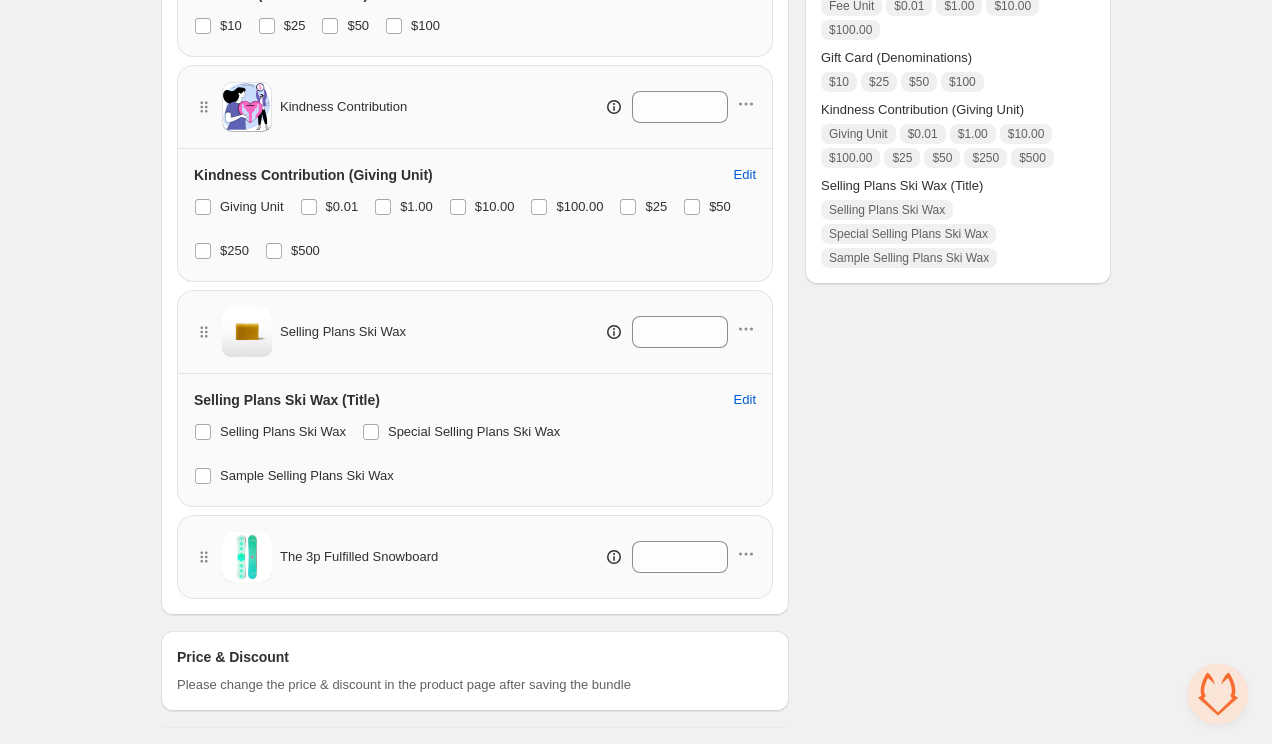 click on "Checklist Name of the bundle must not be empty Title must not be empty All option titles must be unique Product constraints must be met At least 2 products must be be selected Status To change the bundle's status to active, please do so in the bundle's product page after saving the bundle Components Bundles can include up to 30 products 5/30 bundled products 4/3 options 540/100 variants Options Shoppers will be able to choose from these options Cover Transaction Fee (Fee Unit) Fee Unit $0.01 $1.00 $10.00 $100.00 Gift Card (Denominations) $10 $25 $50 $100 Kindness Contribution (Giving Unit) Giving Unit $0.01 $1.00 $10.00 $100.00 $25 $50 $250 $500 Selling Plans Ski Wax (Title) Selling Plans Ski Wax Special Selling Plans Ski Wax Sample Selling Plans Ski Wax" at bounding box center (958, 63) 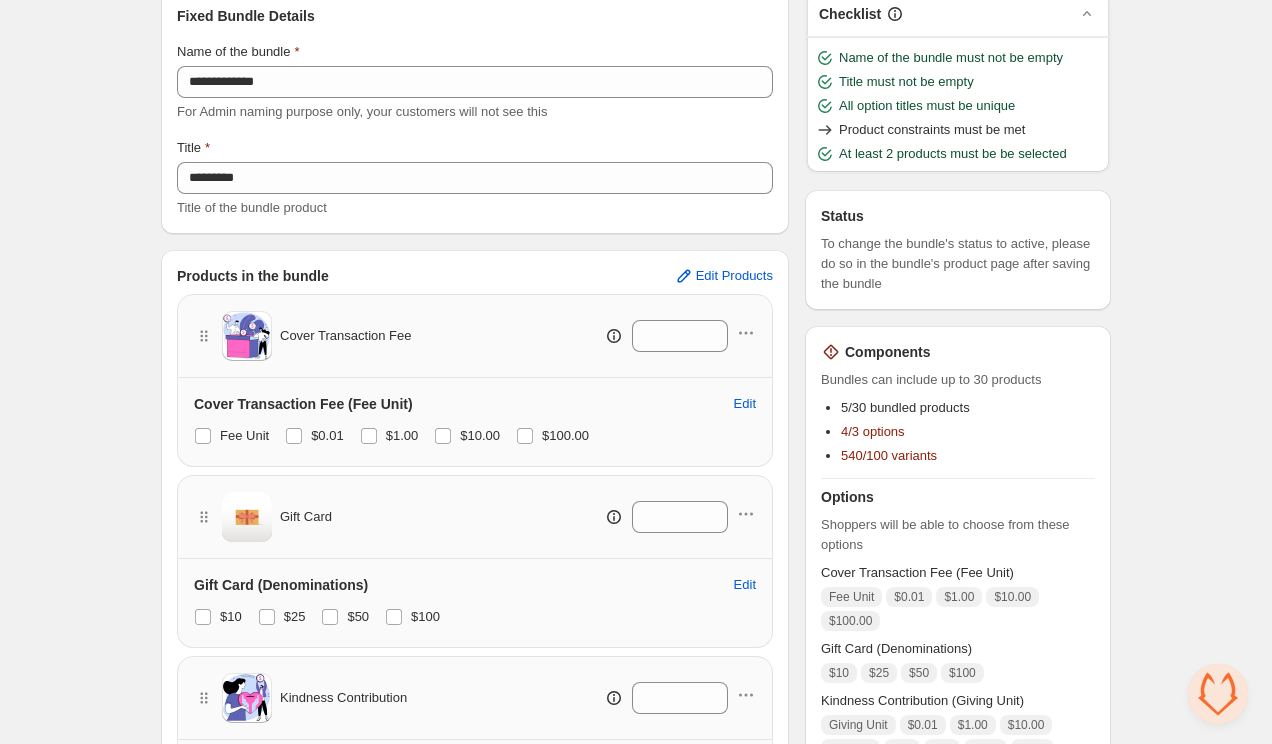 scroll, scrollTop: 107, scrollLeft: 0, axis: vertical 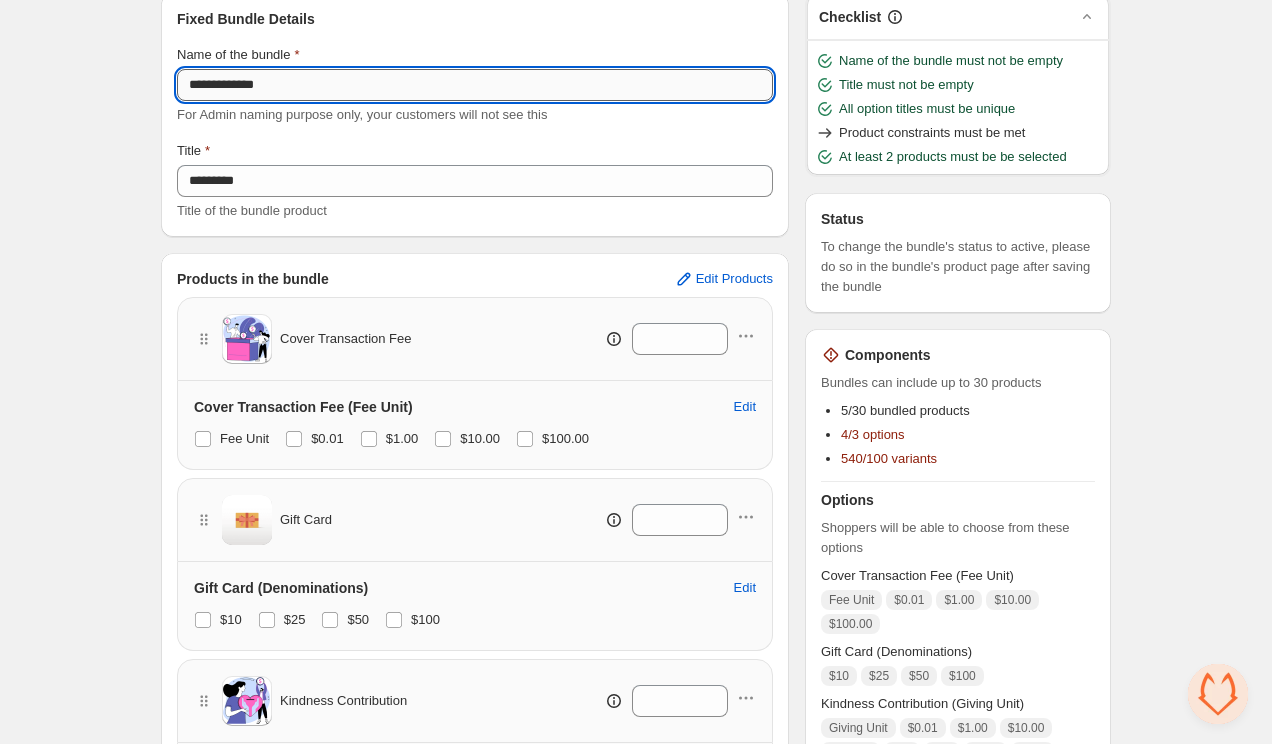 drag, startPoint x: 179, startPoint y: 83, endPoint x: 411, endPoint y: 89, distance: 232.07758 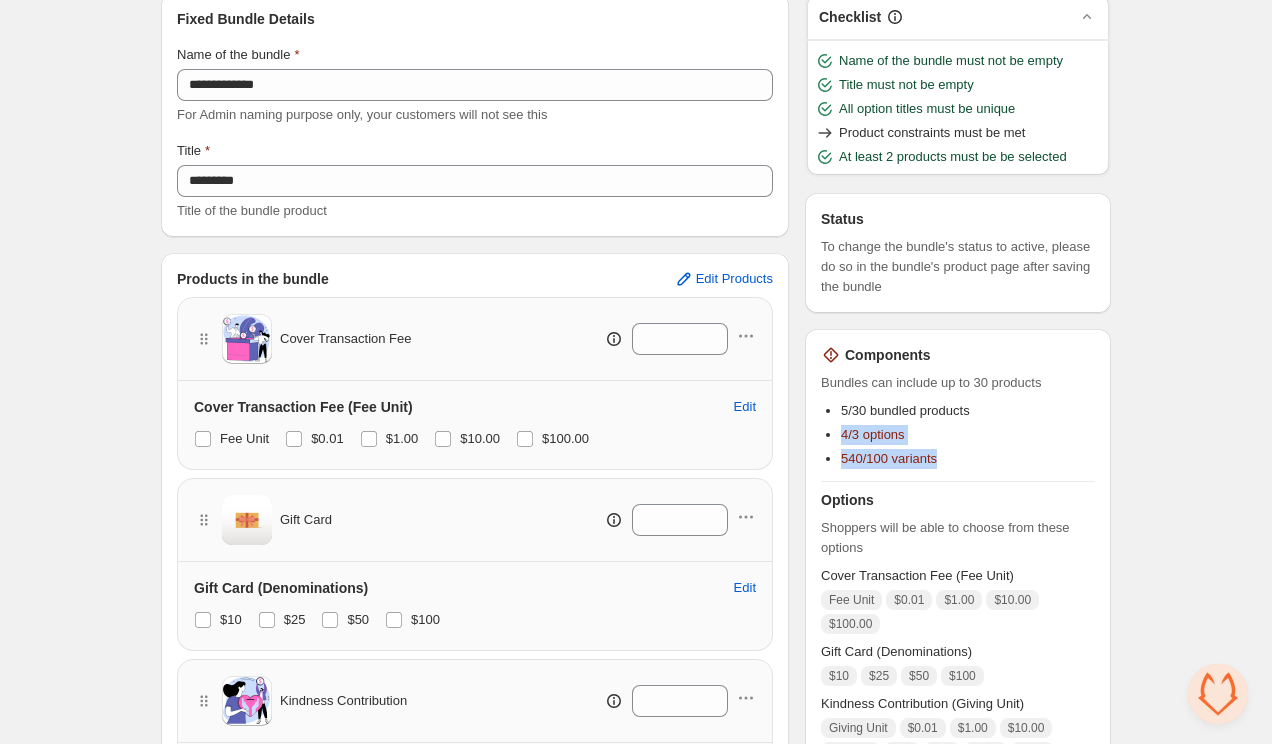 drag, startPoint x: 839, startPoint y: 436, endPoint x: 950, endPoint y: 459, distance: 113.35784 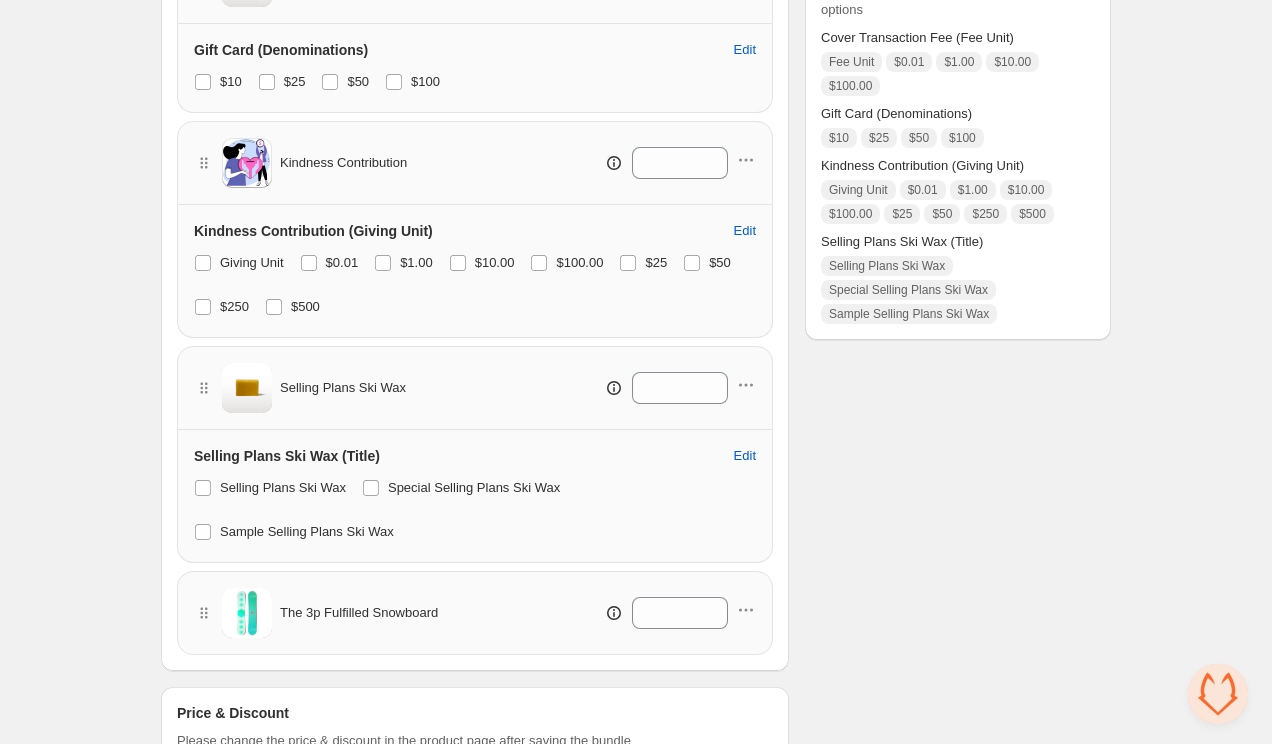 scroll, scrollTop: 701, scrollLeft: 0, axis: vertical 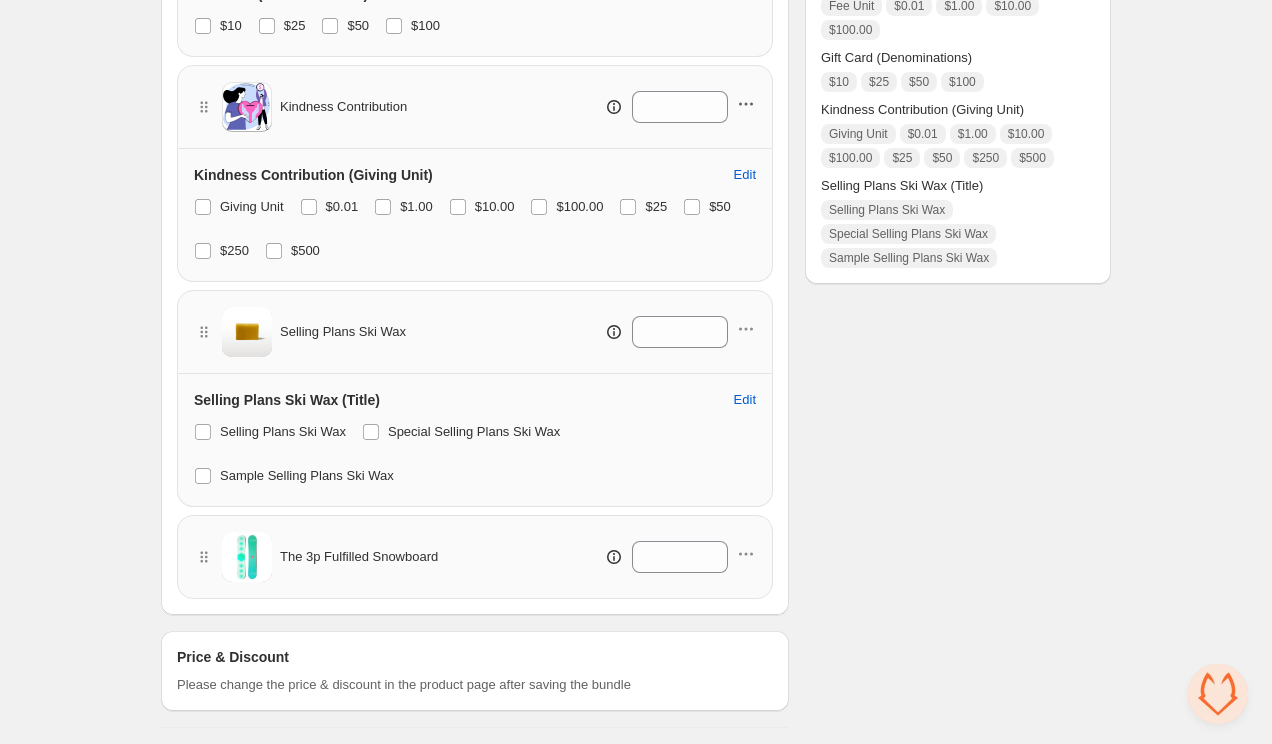 click 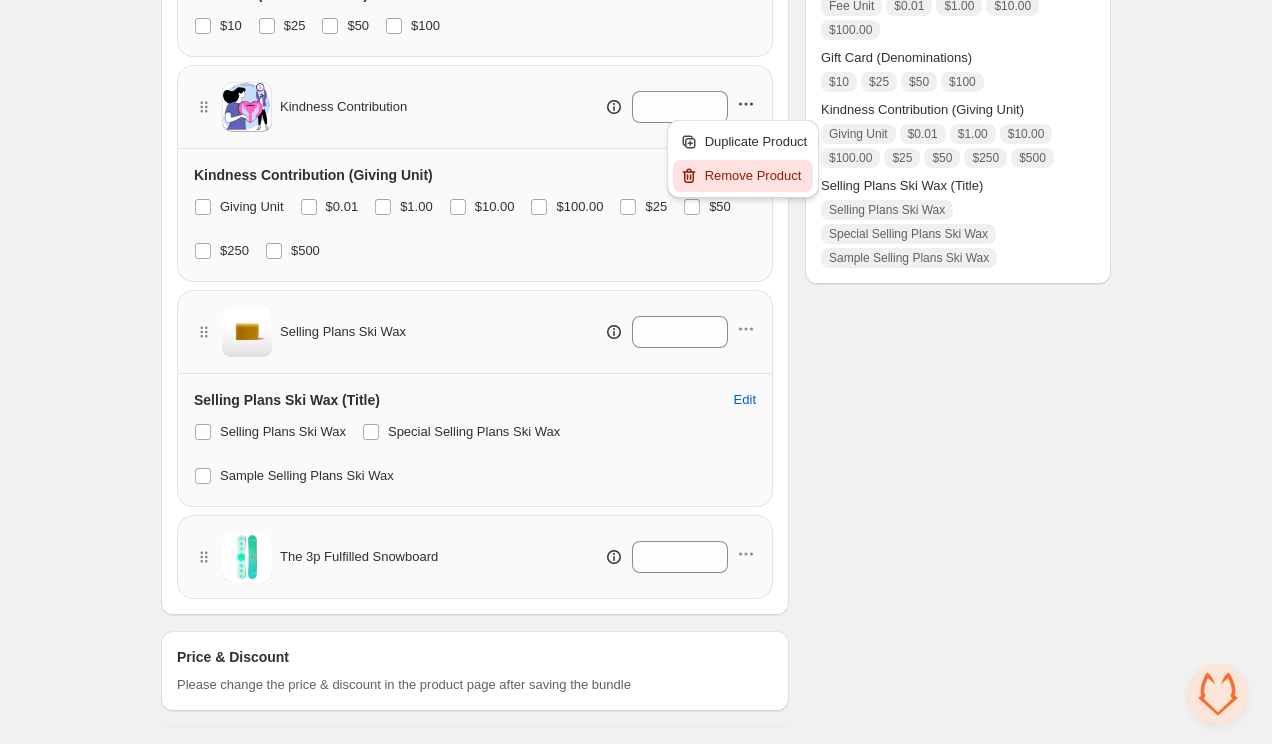 click on "Remove Product" at bounding box center (756, 176) 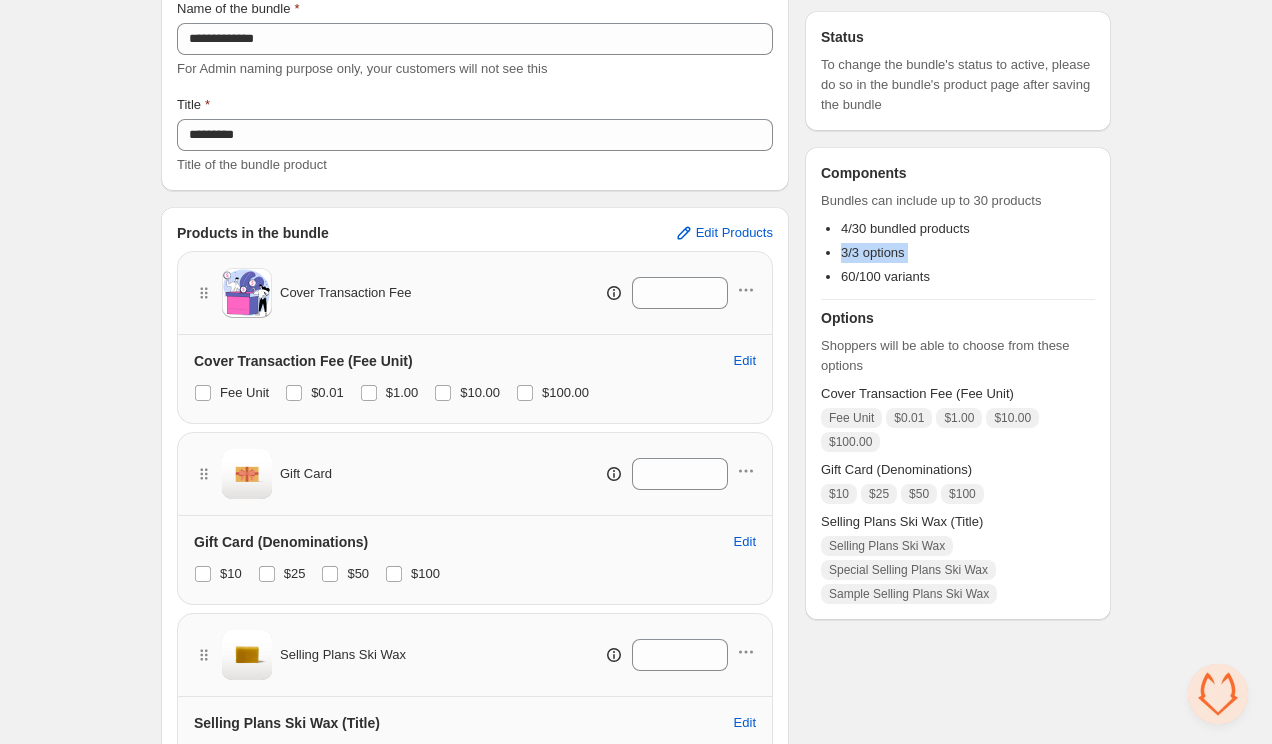 scroll, scrollTop: 154, scrollLeft: 0, axis: vertical 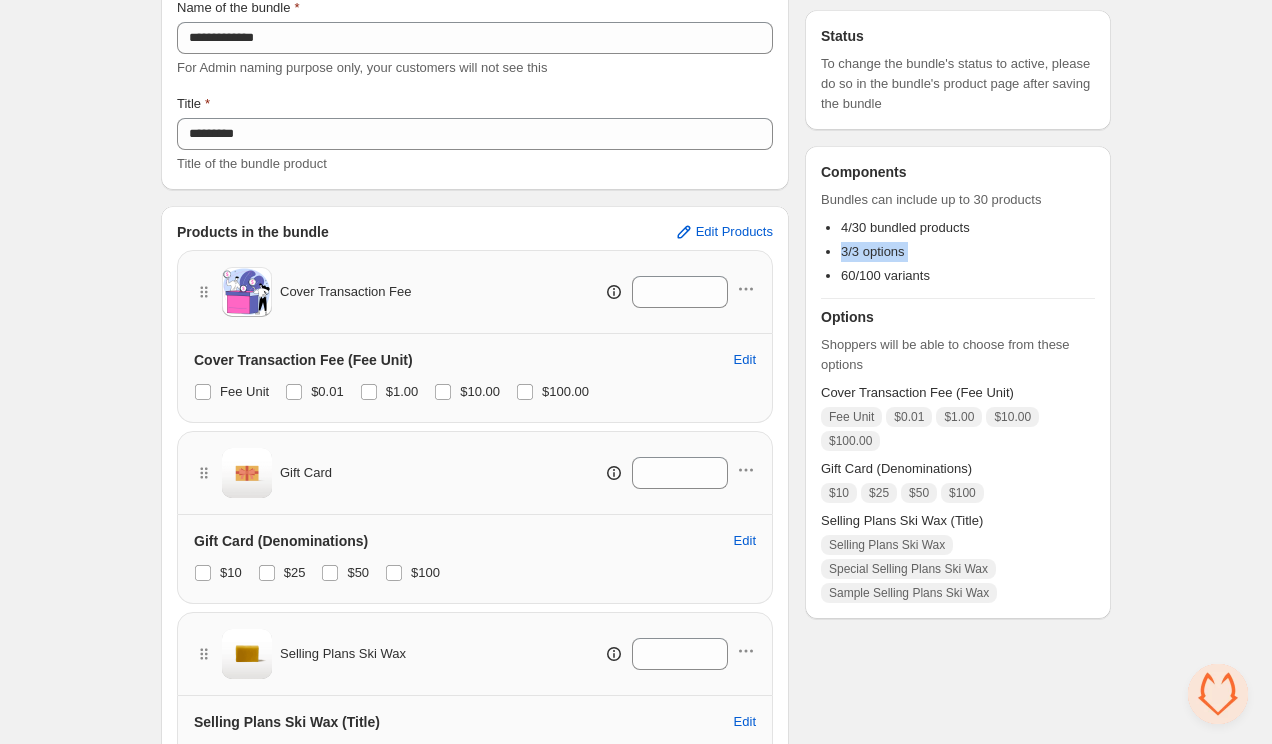 click on "4/30 bundled products 3/3 options 60/100 variants" at bounding box center (958, 254) 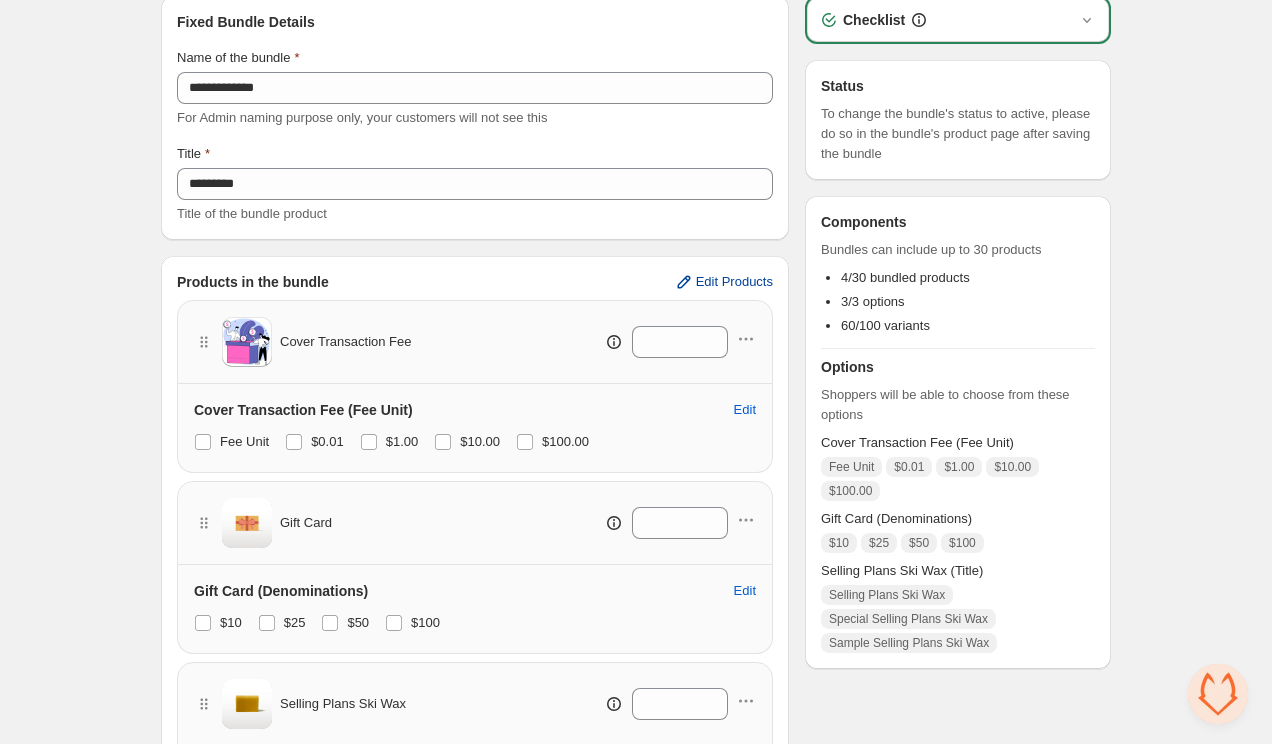 scroll, scrollTop: 0, scrollLeft: 0, axis: both 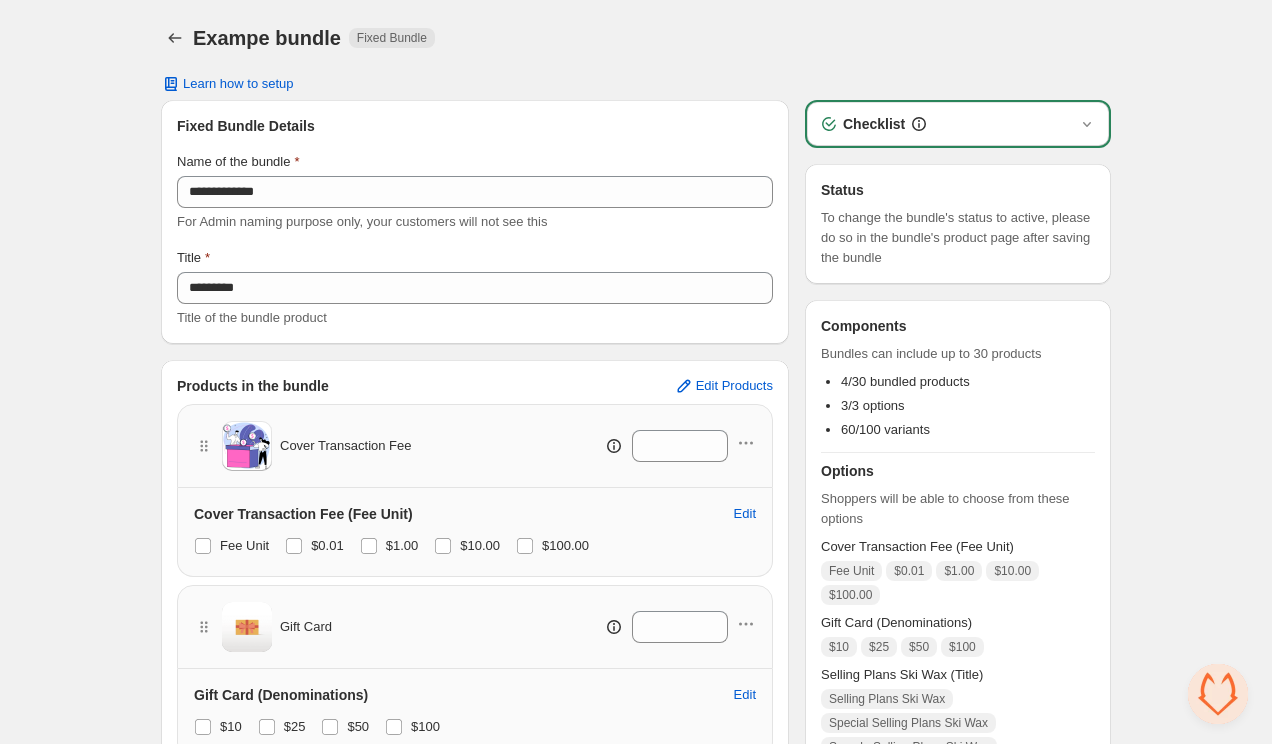 type 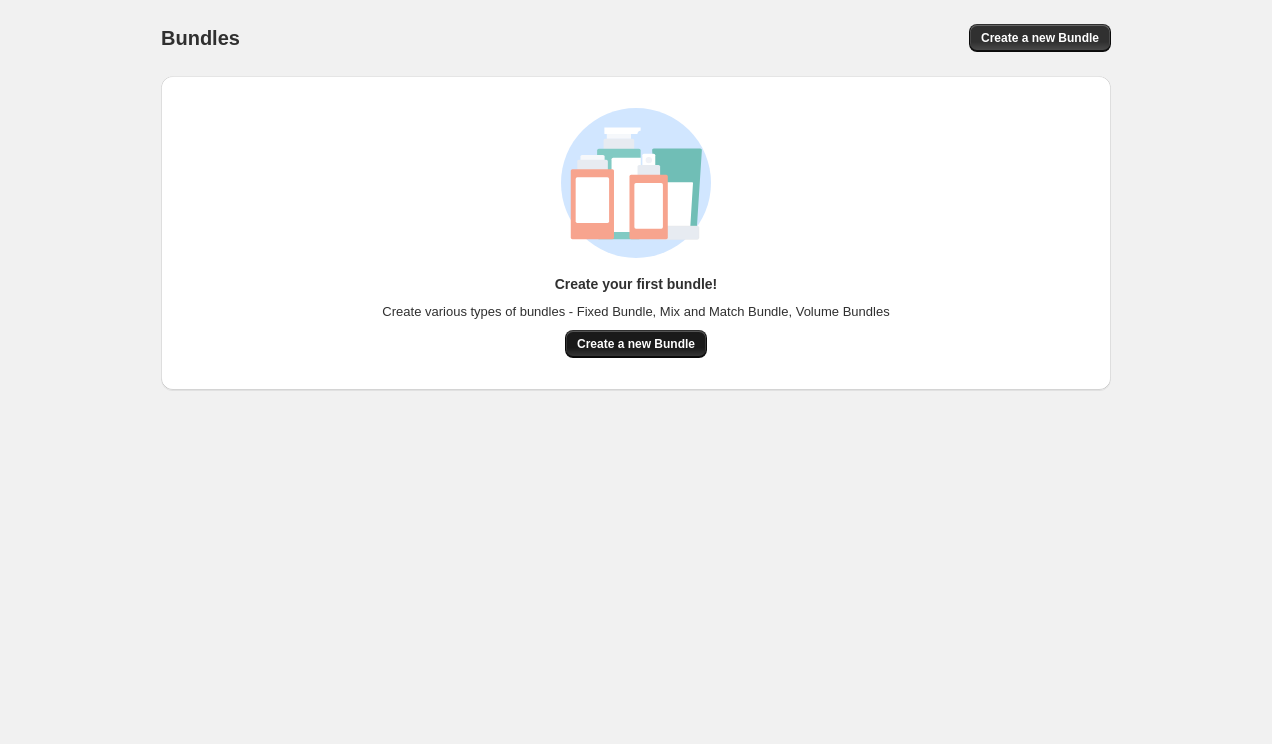 scroll, scrollTop: 0, scrollLeft: 0, axis: both 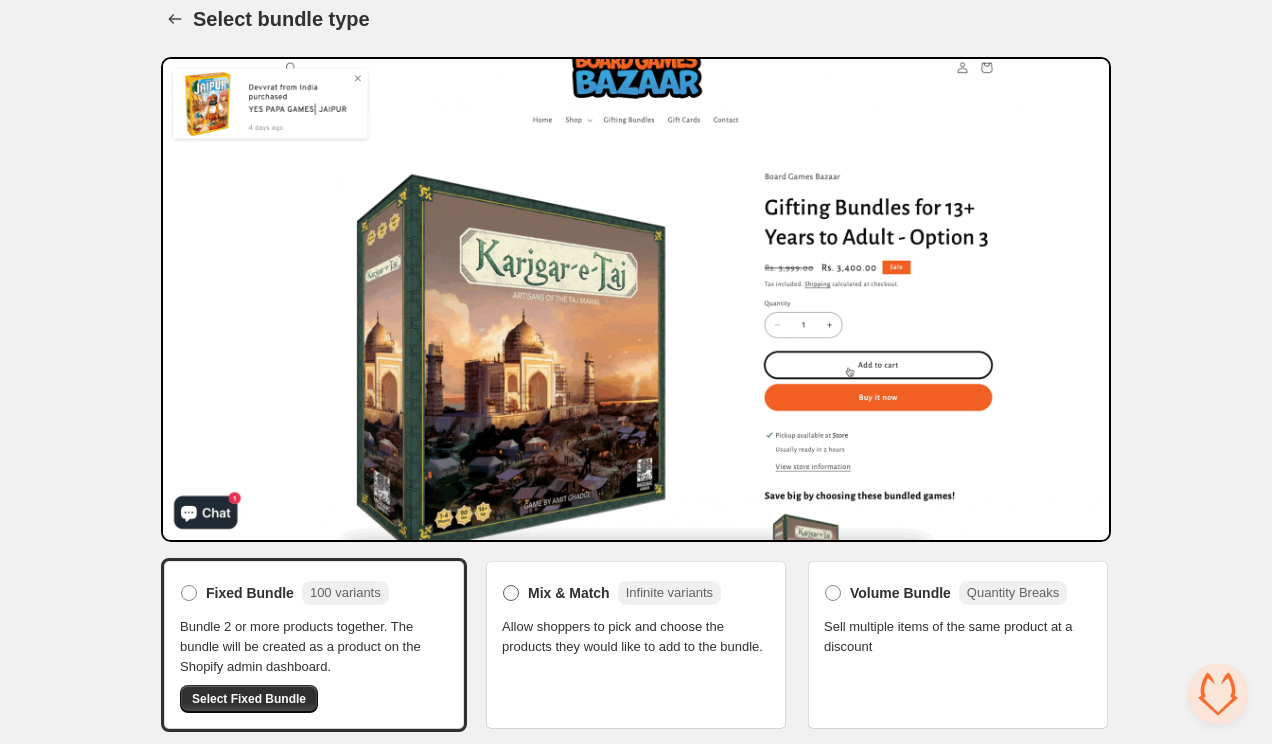 click on "Mix & Match" at bounding box center (569, 593) 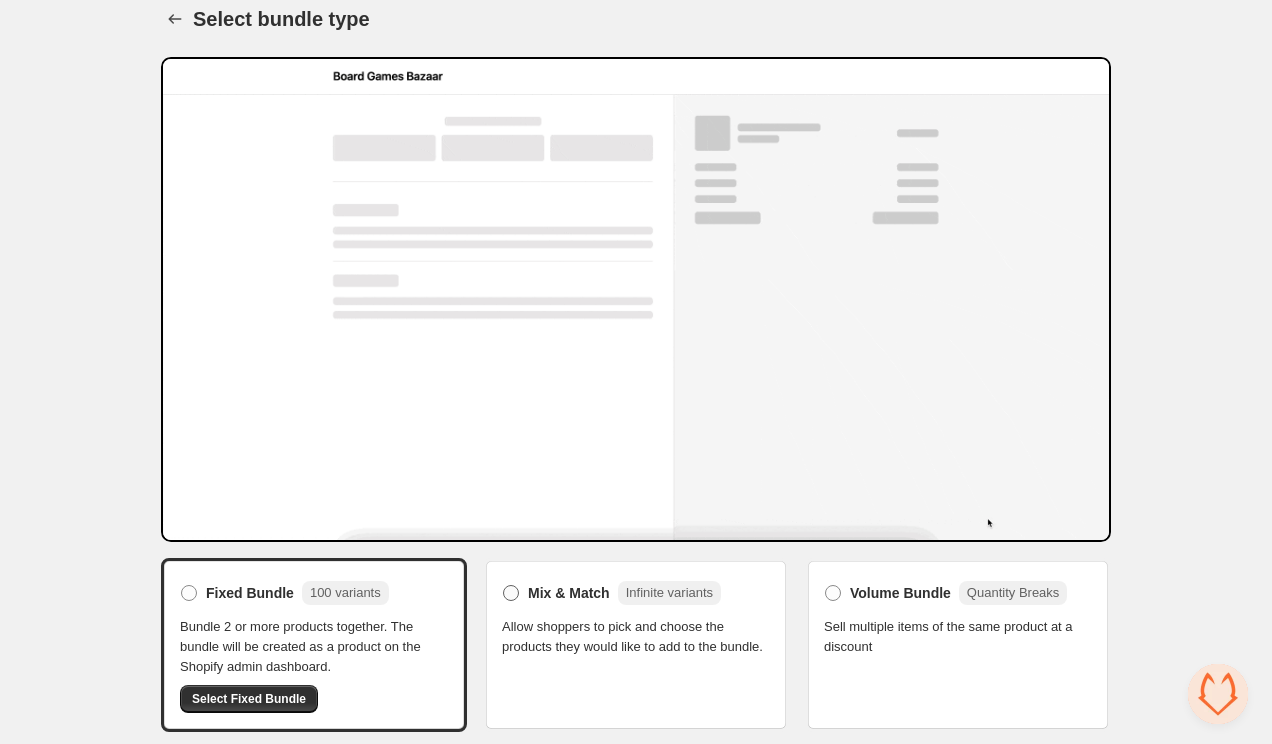 scroll, scrollTop: 19, scrollLeft: 0, axis: vertical 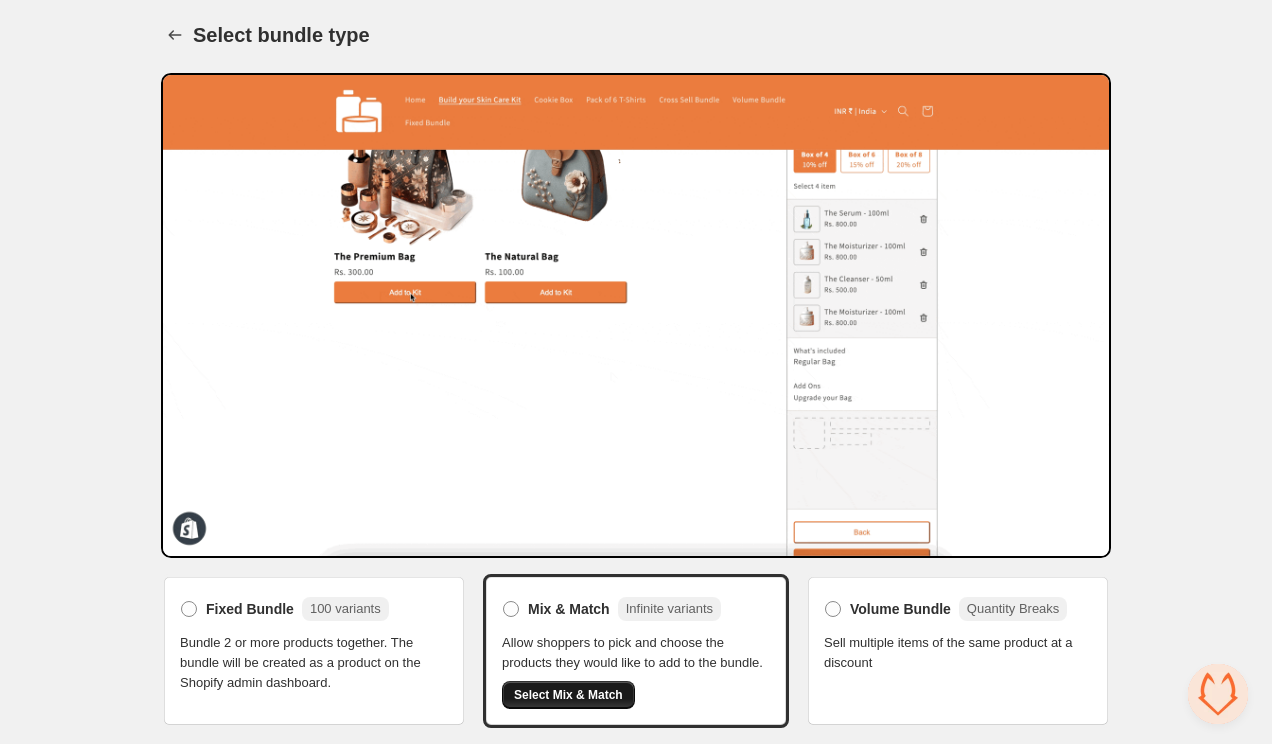 click on "Select Mix & Match" at bounding box center [568, 695] 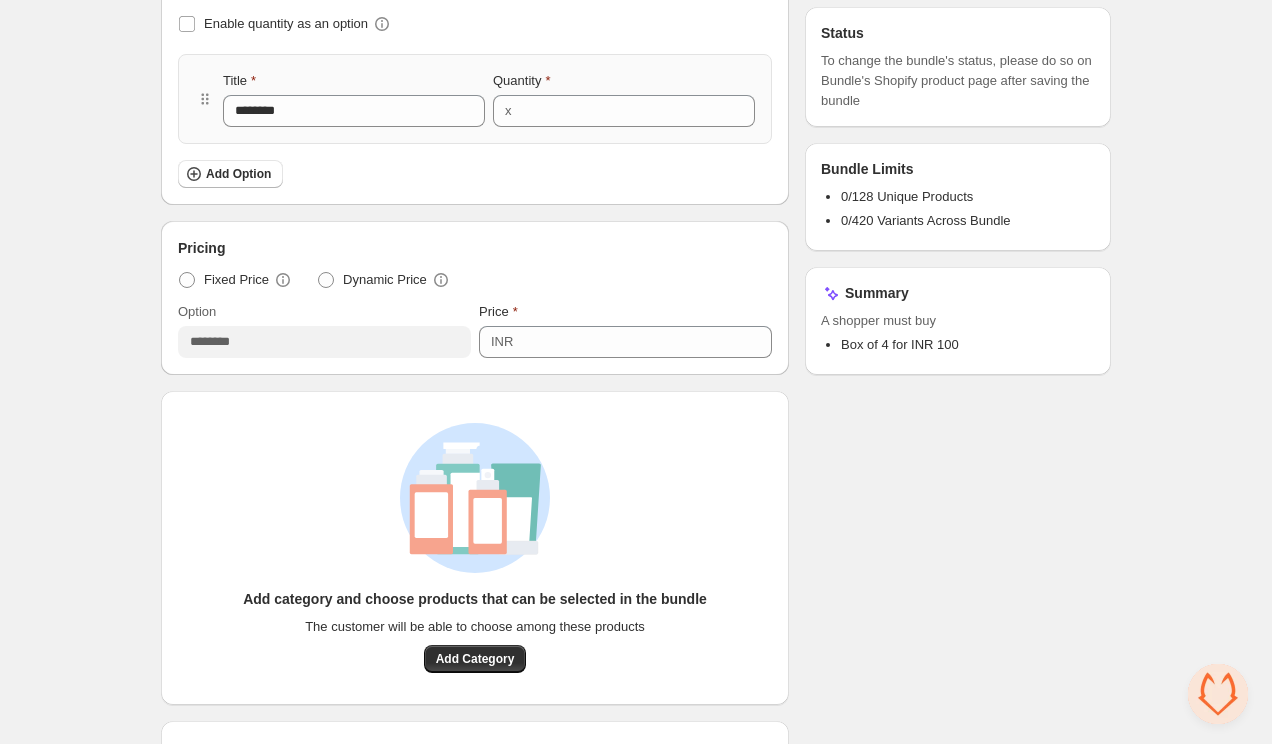 scroll, scrollTop: 0, scrollLeft: 0, axis: both 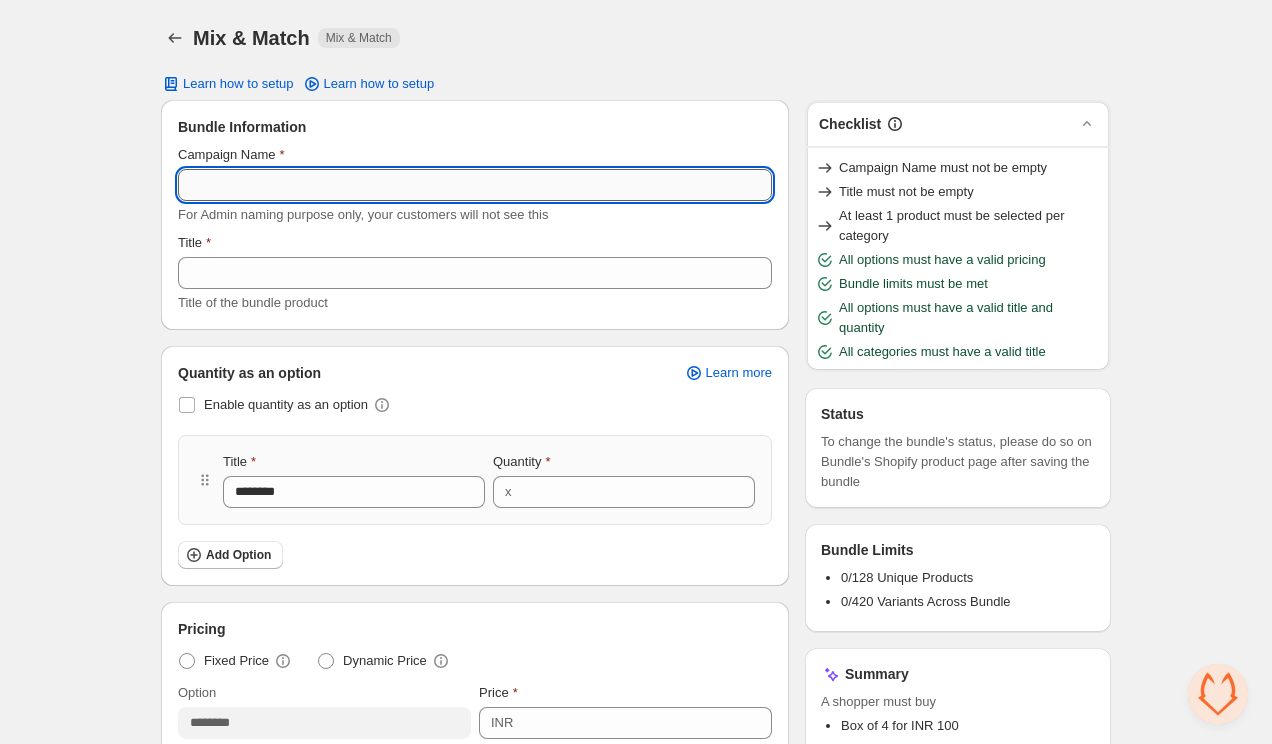 click on "Campaign Name" at bounding box center (475, 185) 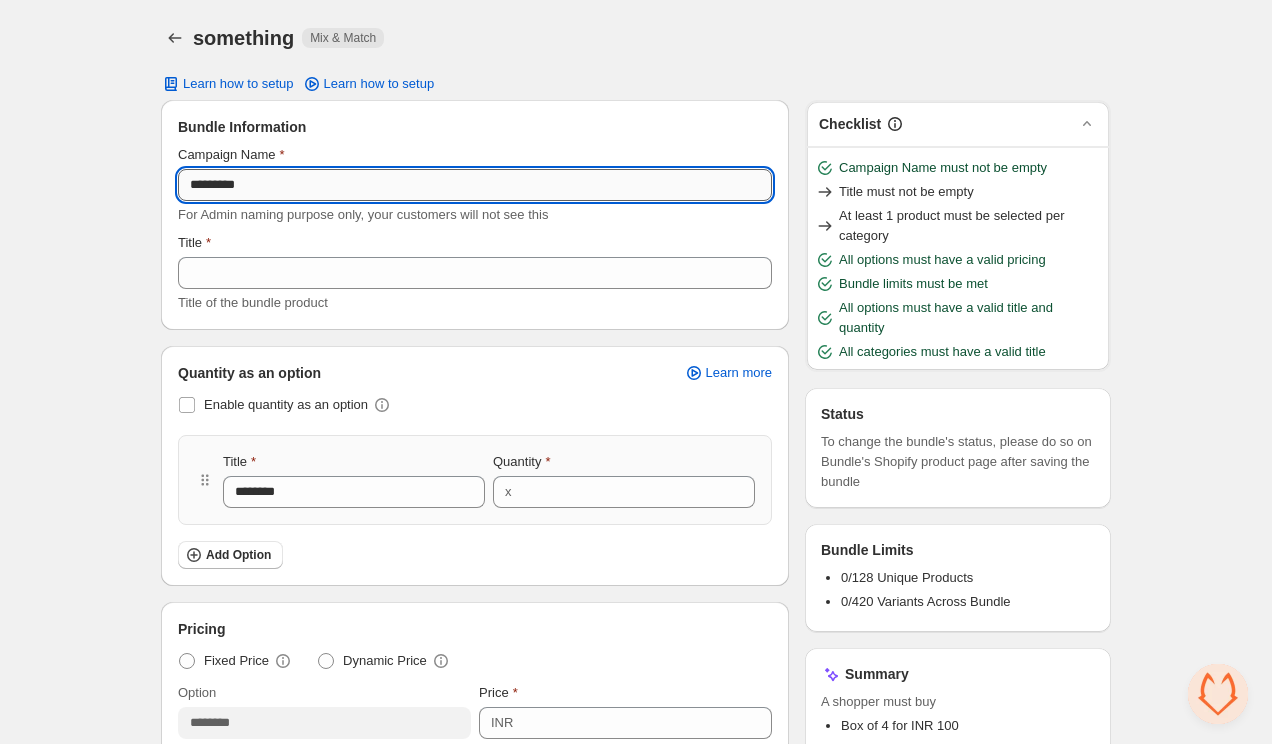type on "*********" 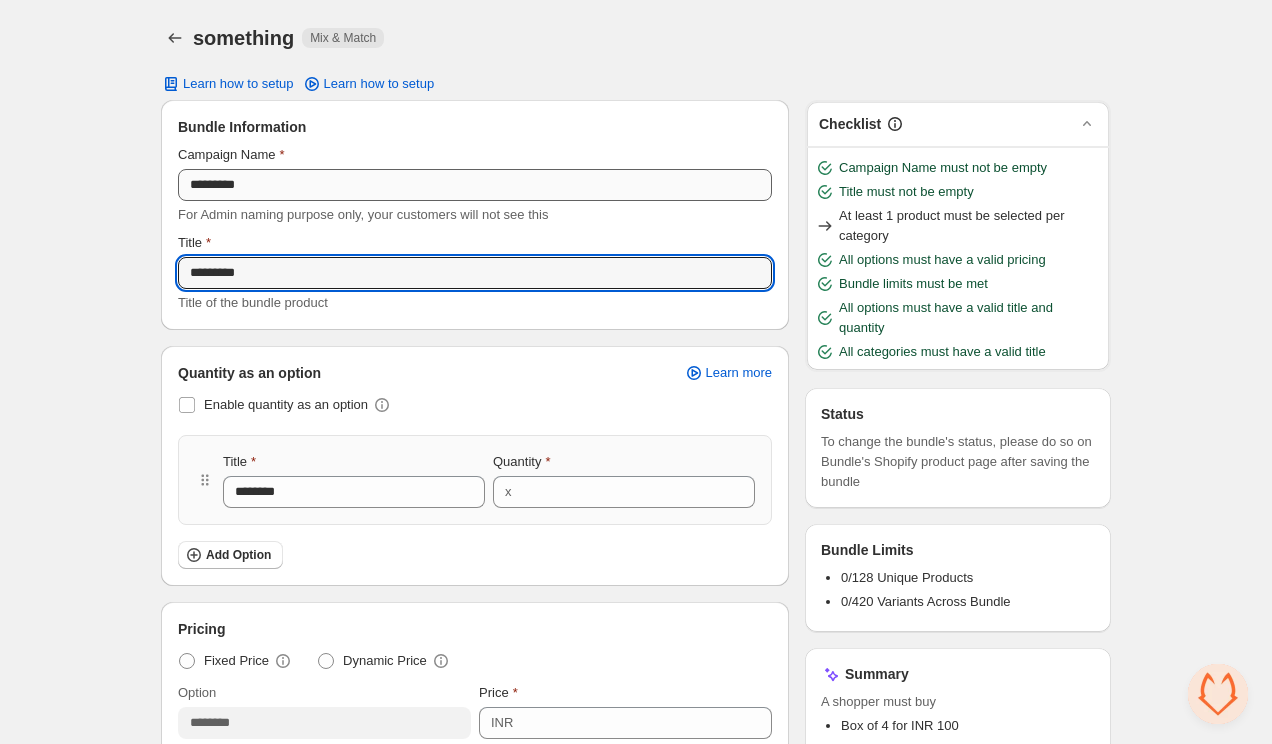 type on "*********" 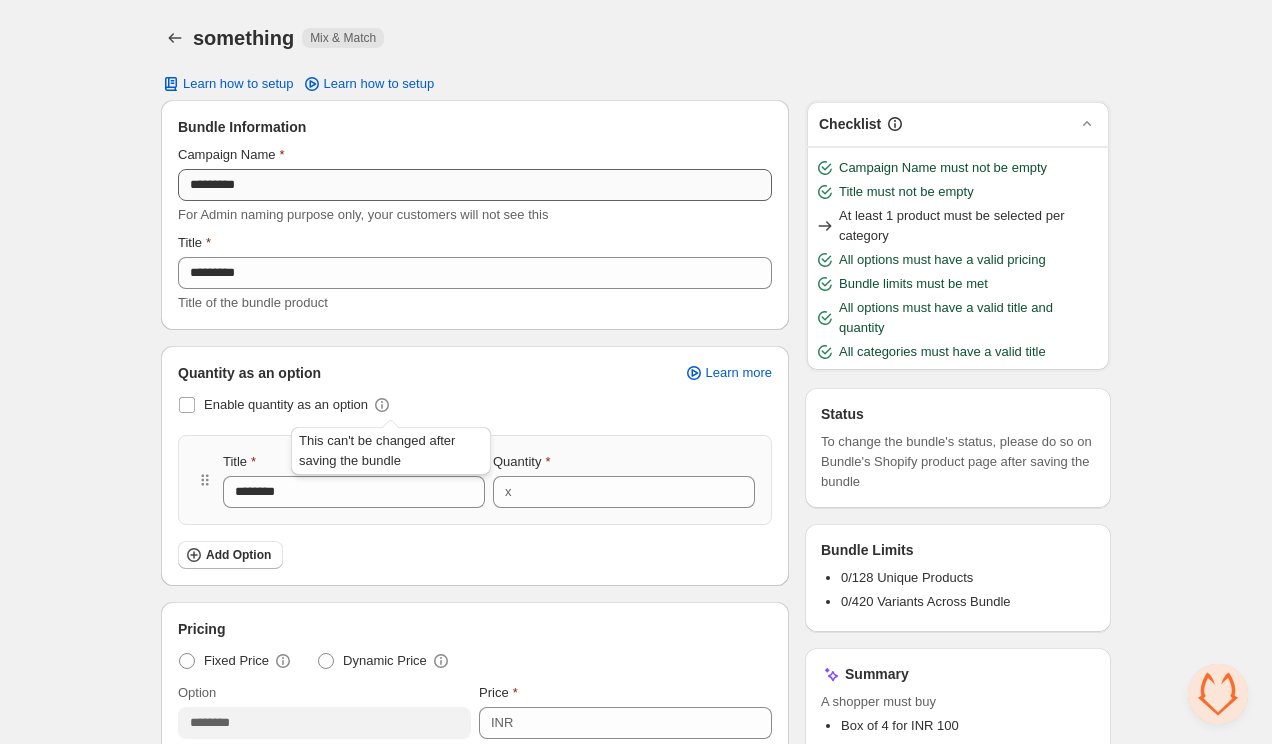 type 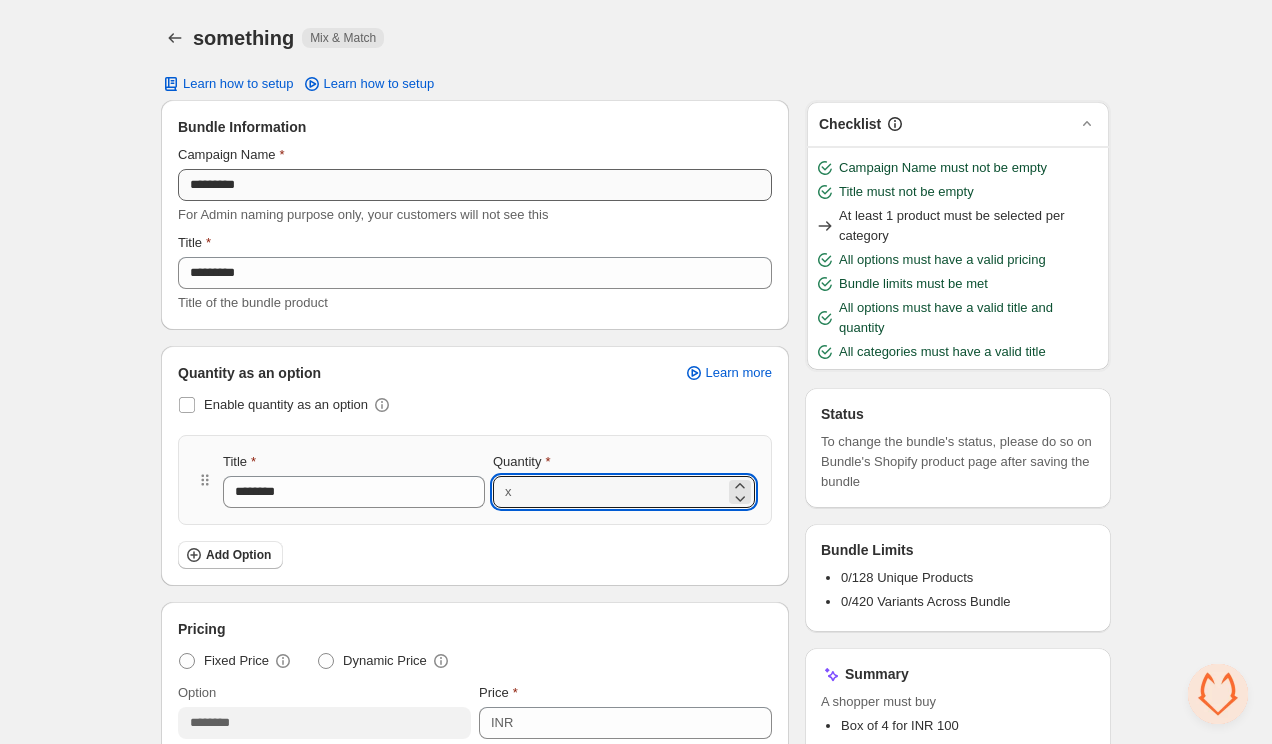 type 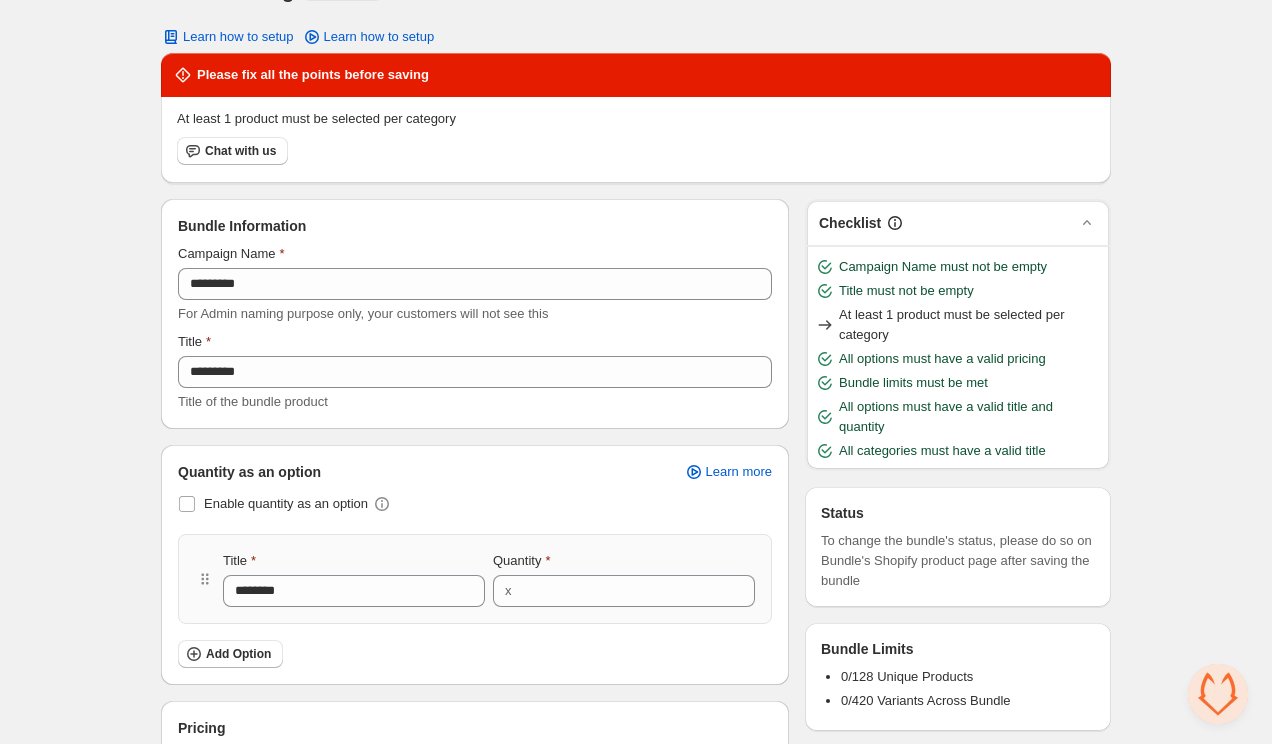 scroll, scrollTop: 268, scrollLeft: 0, axis: vertical 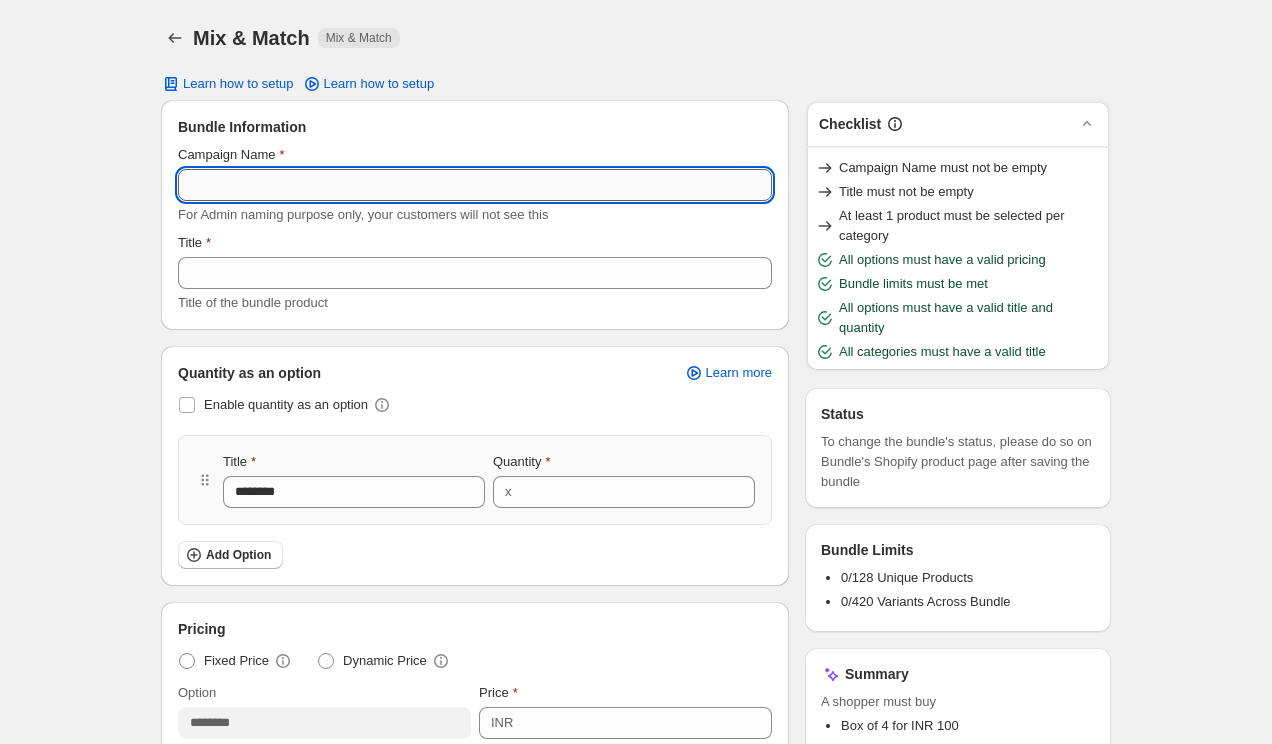 click on "Campaign Name" at bounding box center (475, 185) 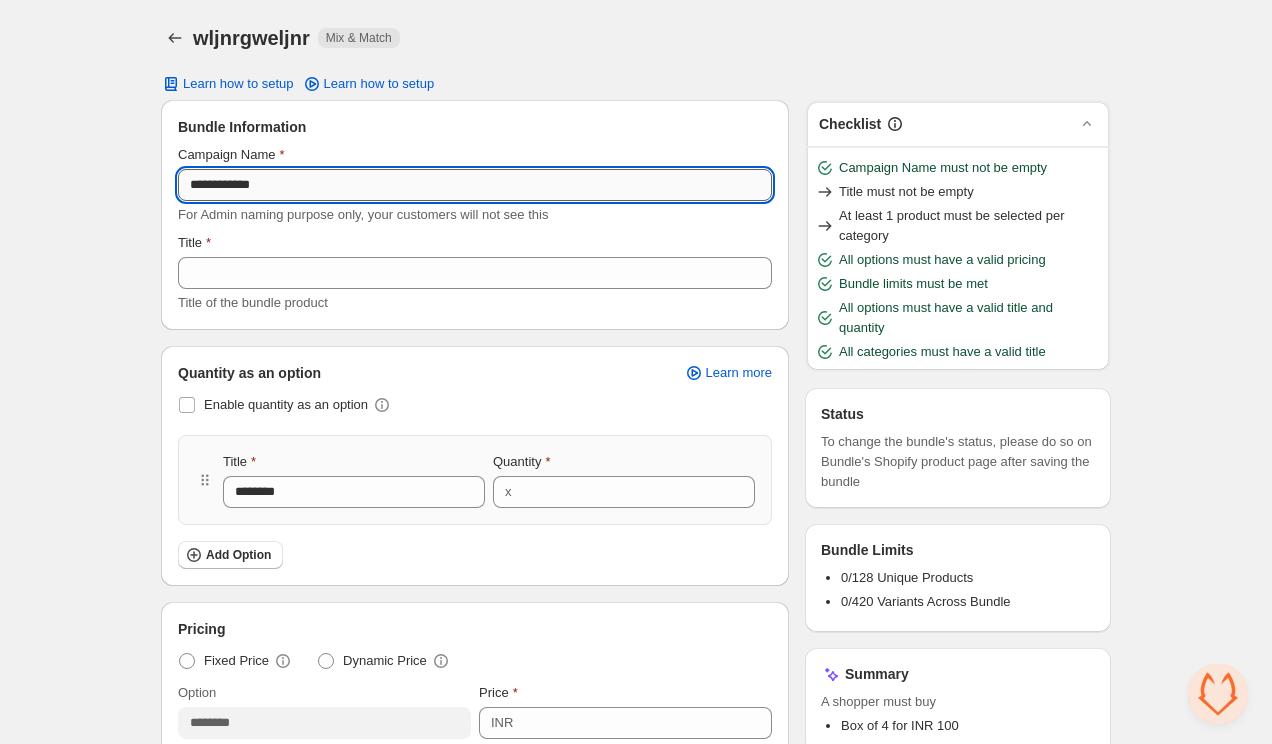 type on "**********" 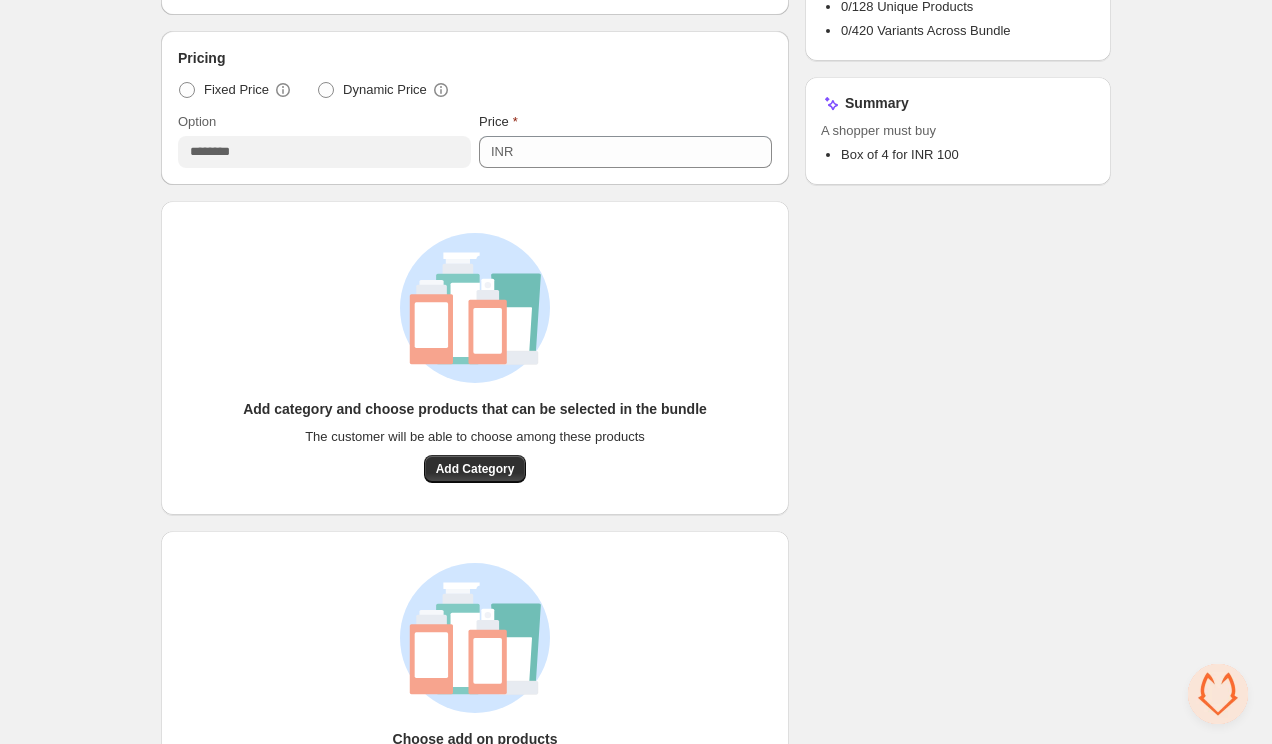 scroll, scrollTop: 688, scrollLeft: 0, axis: vertical 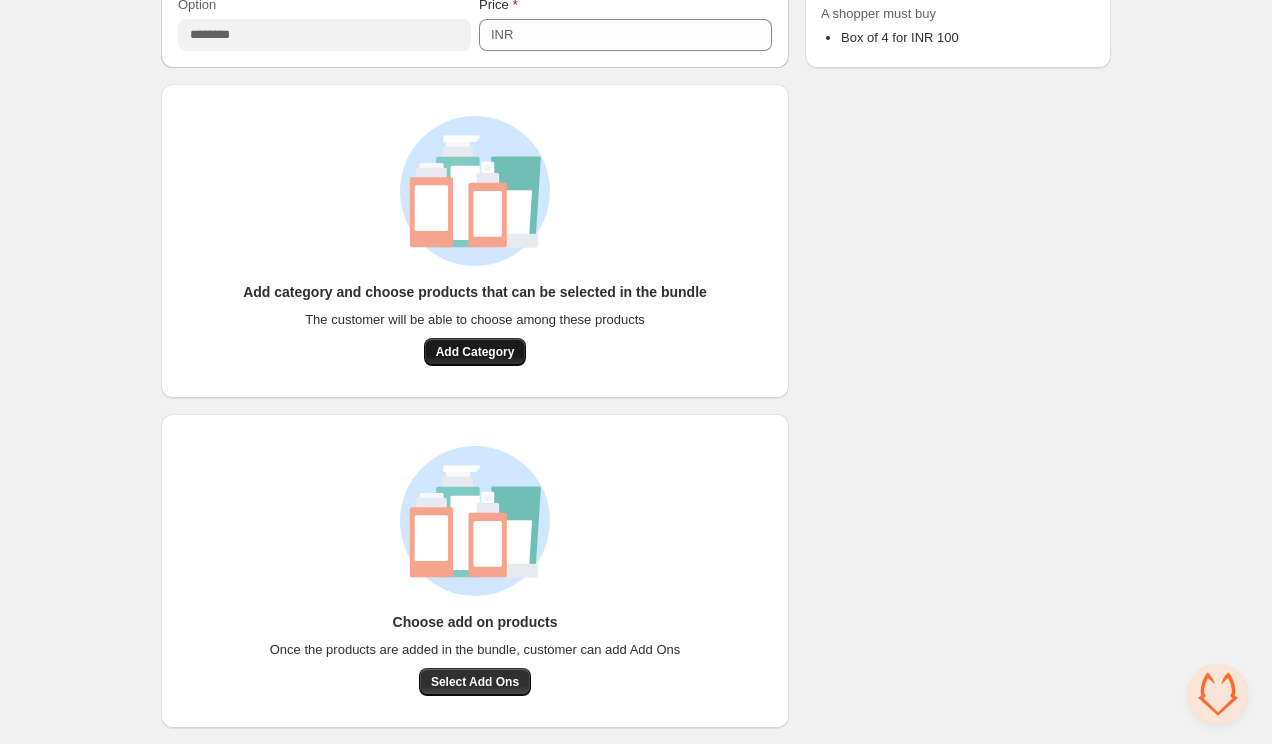type on "**********" 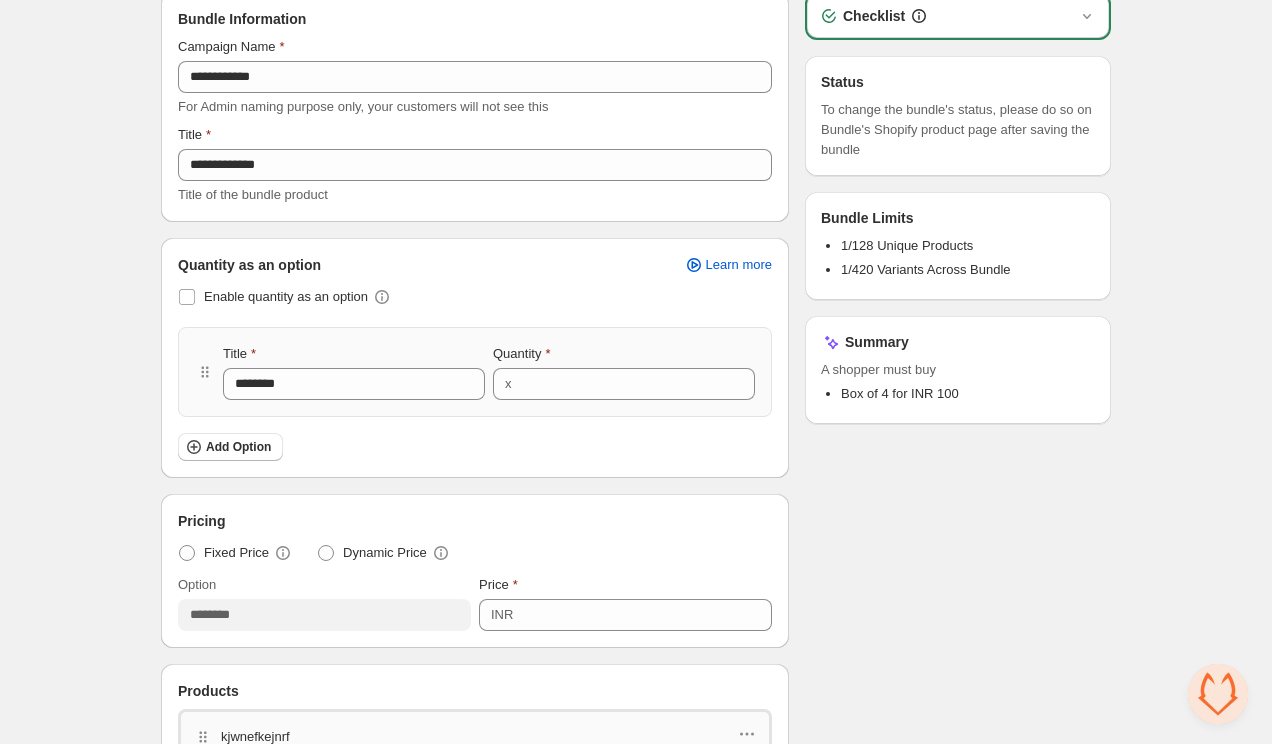 scroll, scrollTop: 0, scrollLeft: 0, axis: both 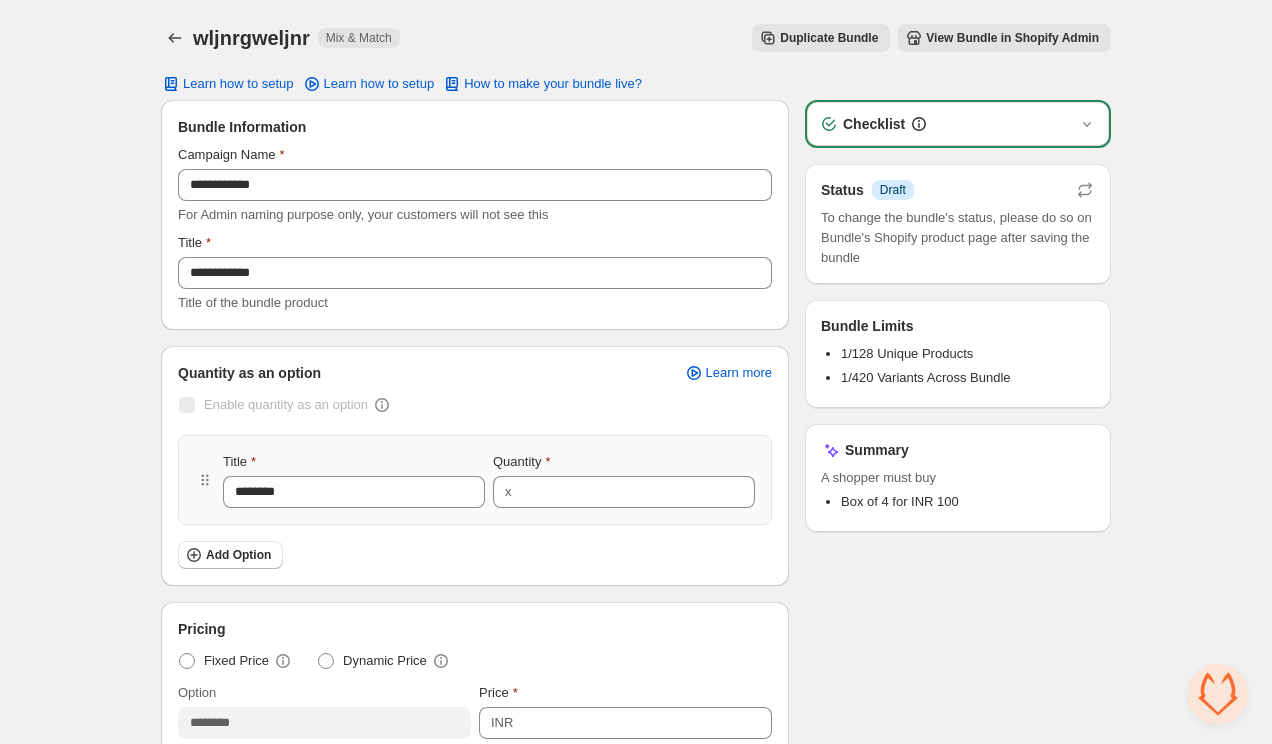 click on "View Bundle in Shopify Admin" at bounding box center [1012, 38] 